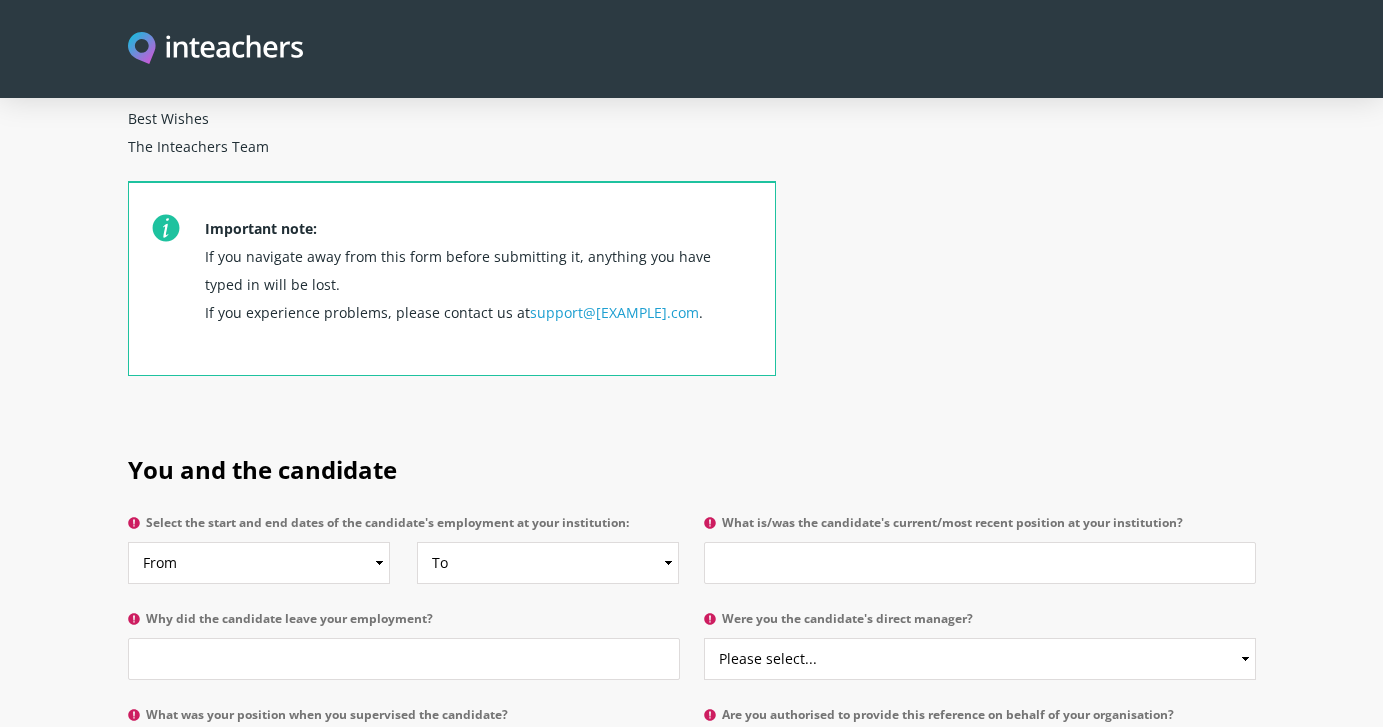 scroll, scrollTop: 662, scrollLeft: 0, axis: vertical 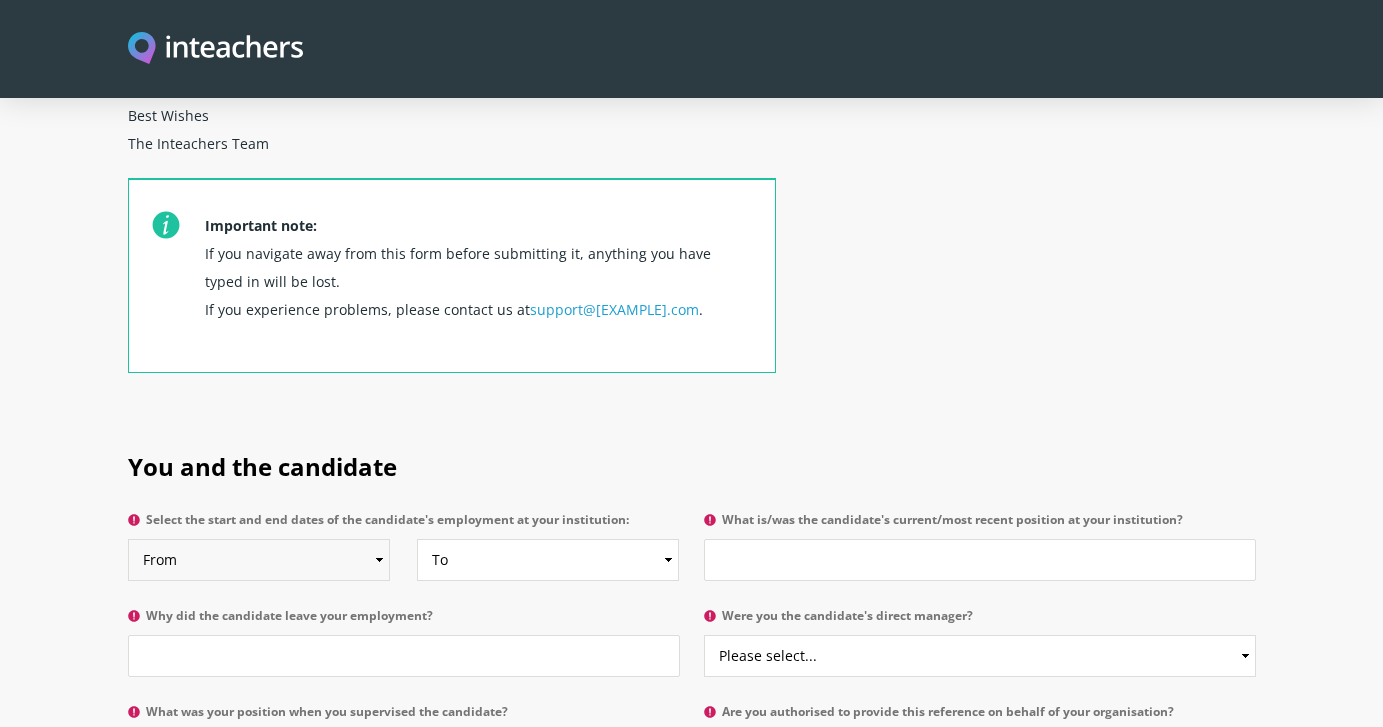 click on "From
2025
2024
2023
2022
2021
2020
2019
2018
2017
2016
2015
2014
2013
2012
2011
2010
2009
2008
2007
2006
2005
2004
2003
2002
2001
2000
1999
1998
1997
1996
1995
1994
1993
1992
1991
1990
1989
1988
1987
1986
1985
1984
1983
1982
1981
1980
1979
1978
1977
1976
1975
1974
1973
1972
1971
1970" at bounding box center (259, 560) 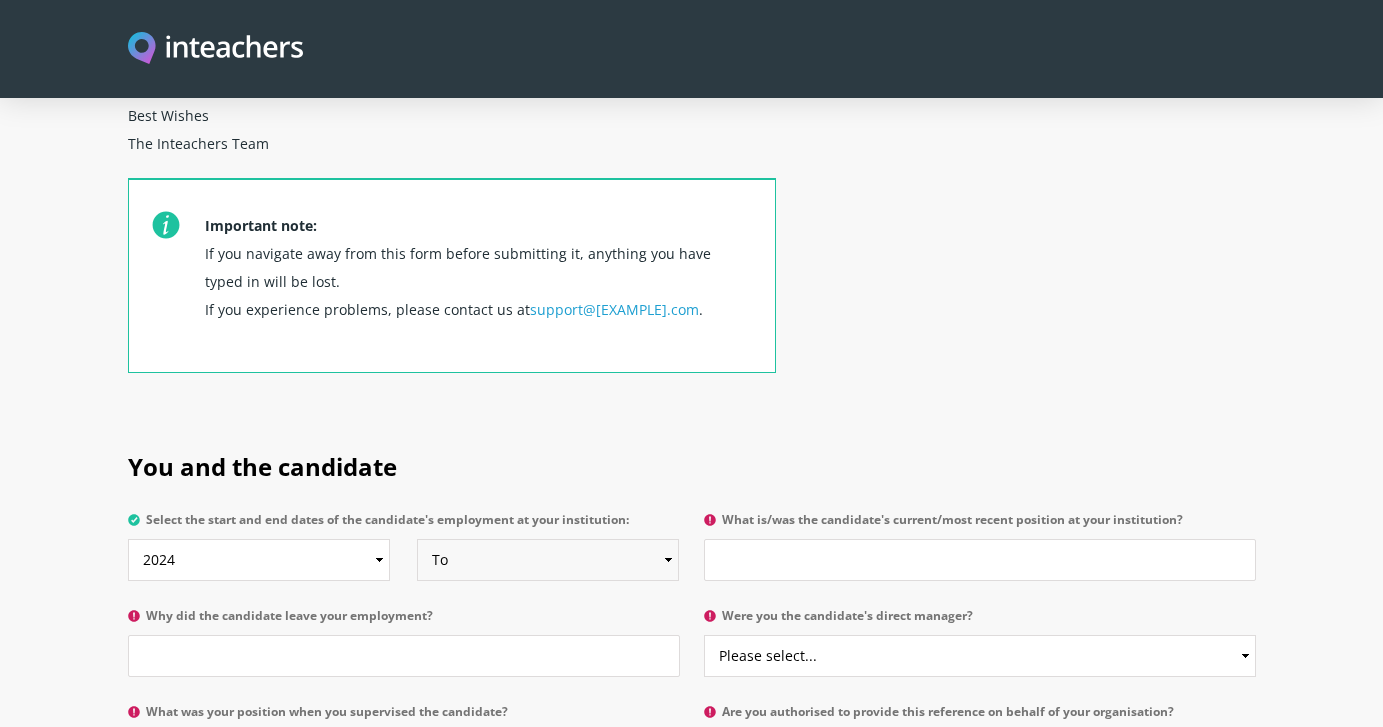 click on "To
Currently
2025
2024
2023
2022
2021
2020
2019
2018
2017
2016
2015
2014
2013
2012
2011
2010
2009
2008
2007
2006
2005
2004
2003
2002
2001
2000
1999
1998
1997
1996
1995
1994
1993
1992
1991
1990
1989
1988
1987
1986
1985
1984
1983
1982
1981
1980
1979
1978
1977
1976
1975
1974
1973
1972
1971
1970" at bounding box center [548, 560] 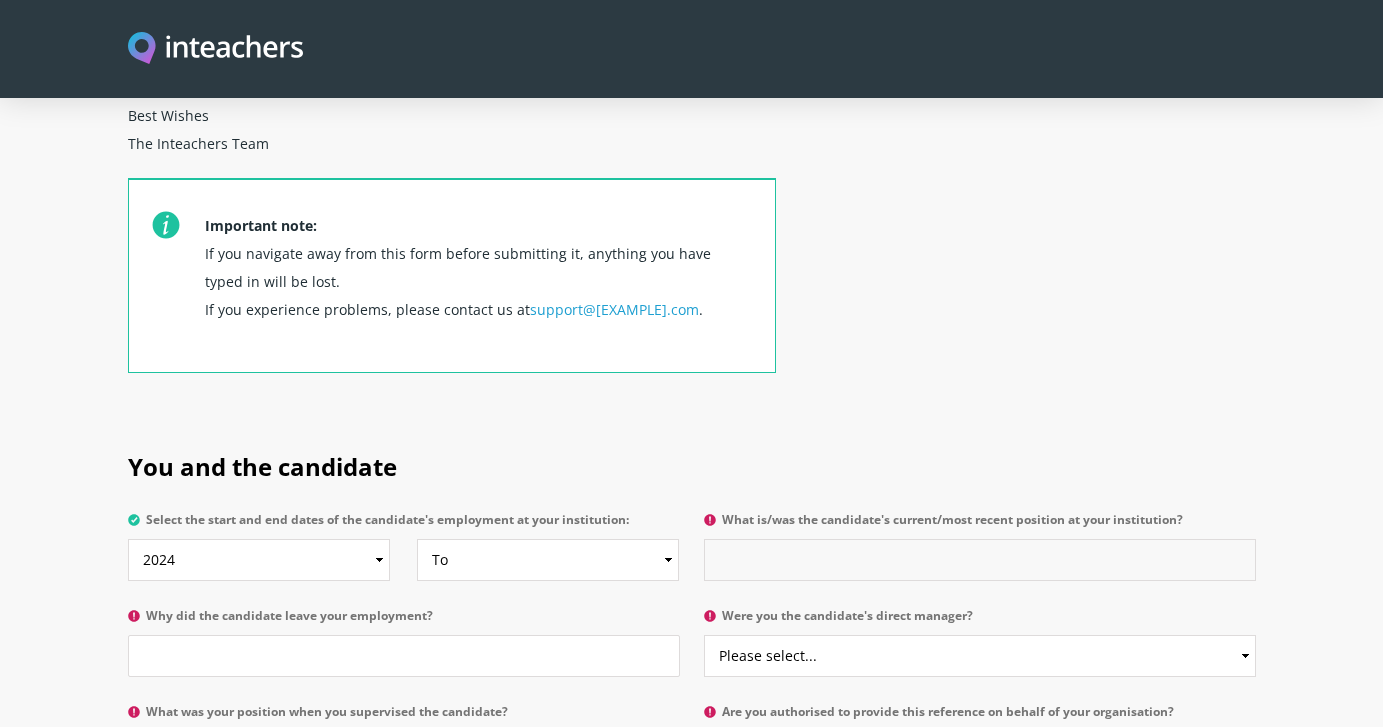 click on "What is/was the candidate's current/most recent position at your institution?" at bounding box center (980, 560) 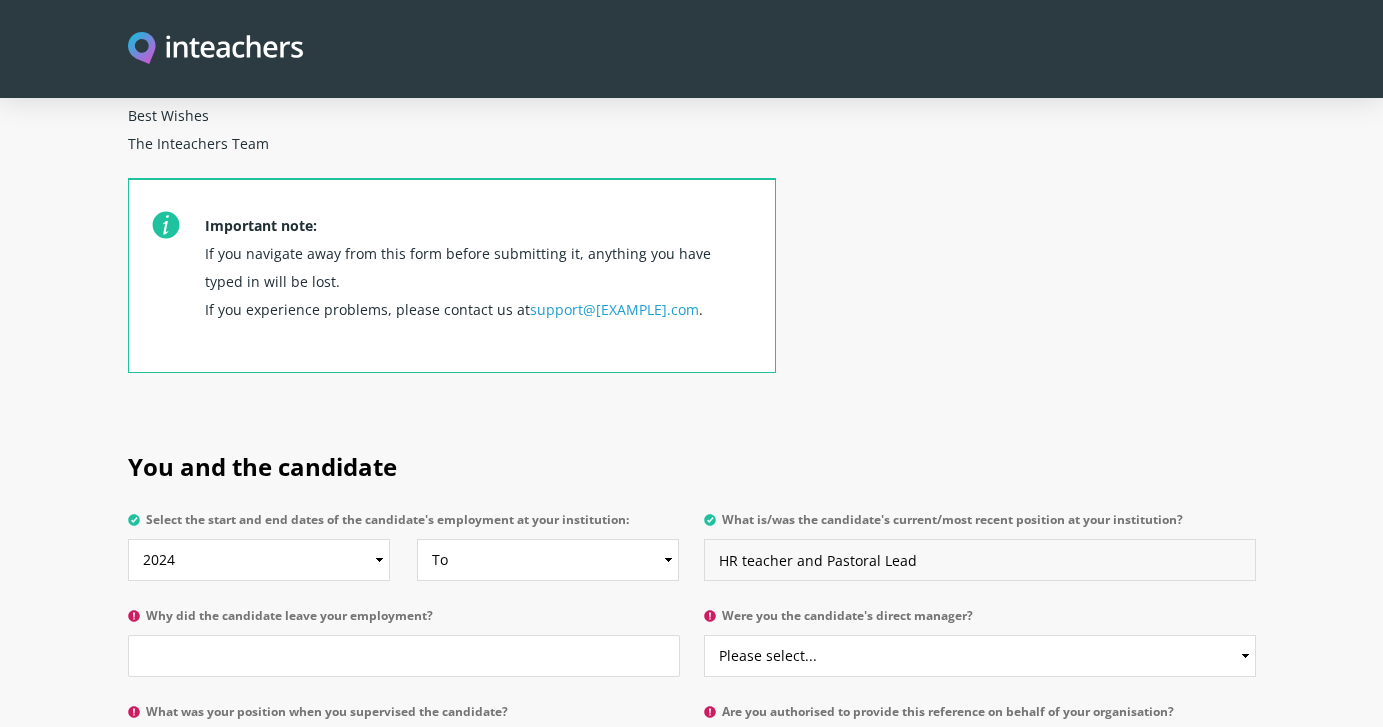 type on "HR teacher and Pastoral Lead" 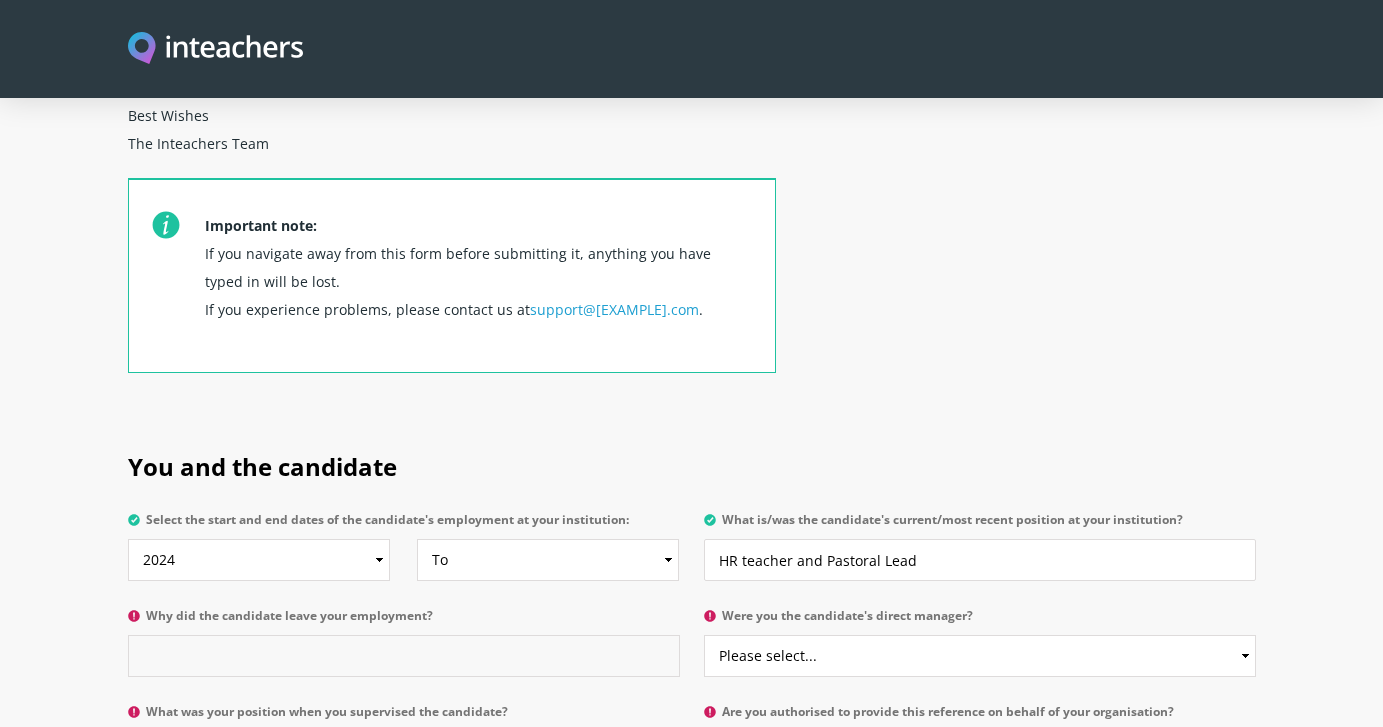 click on "Why did the candidate leave your employment?" at bounding box center (404, 656) 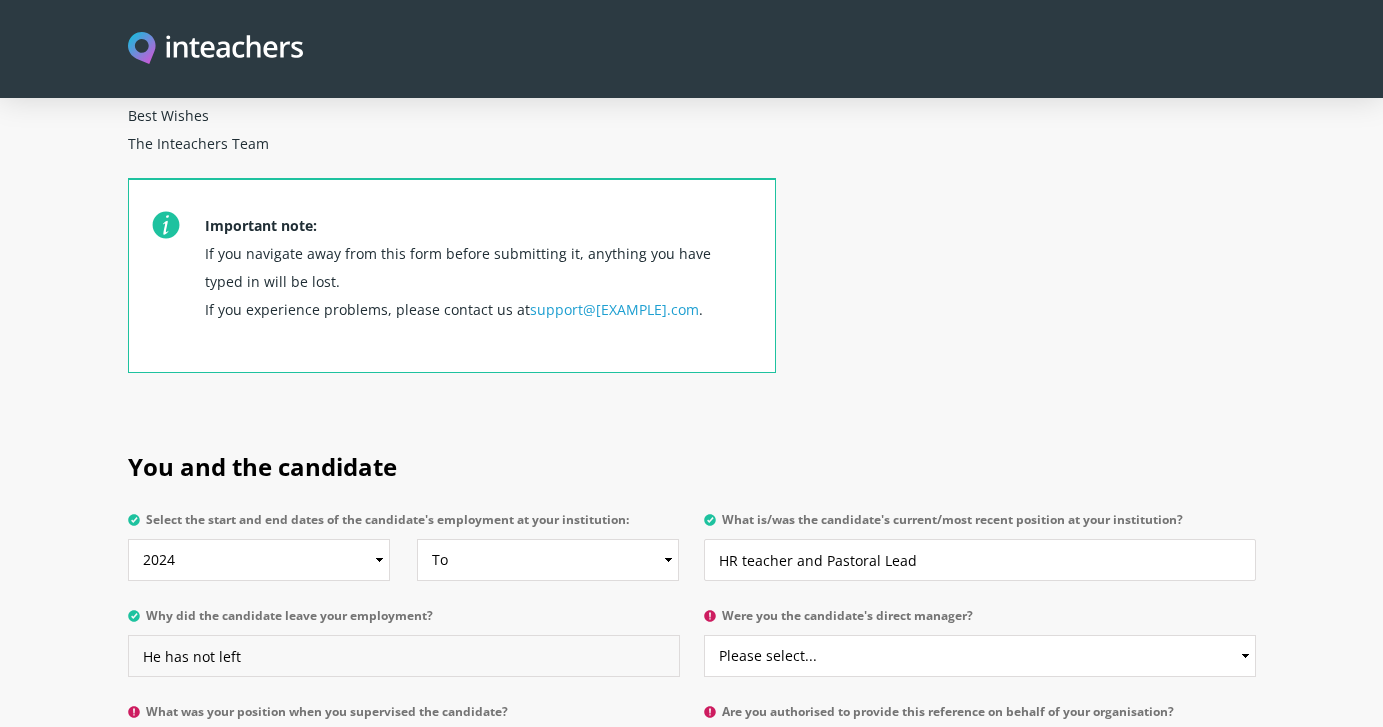type on "He has not left" 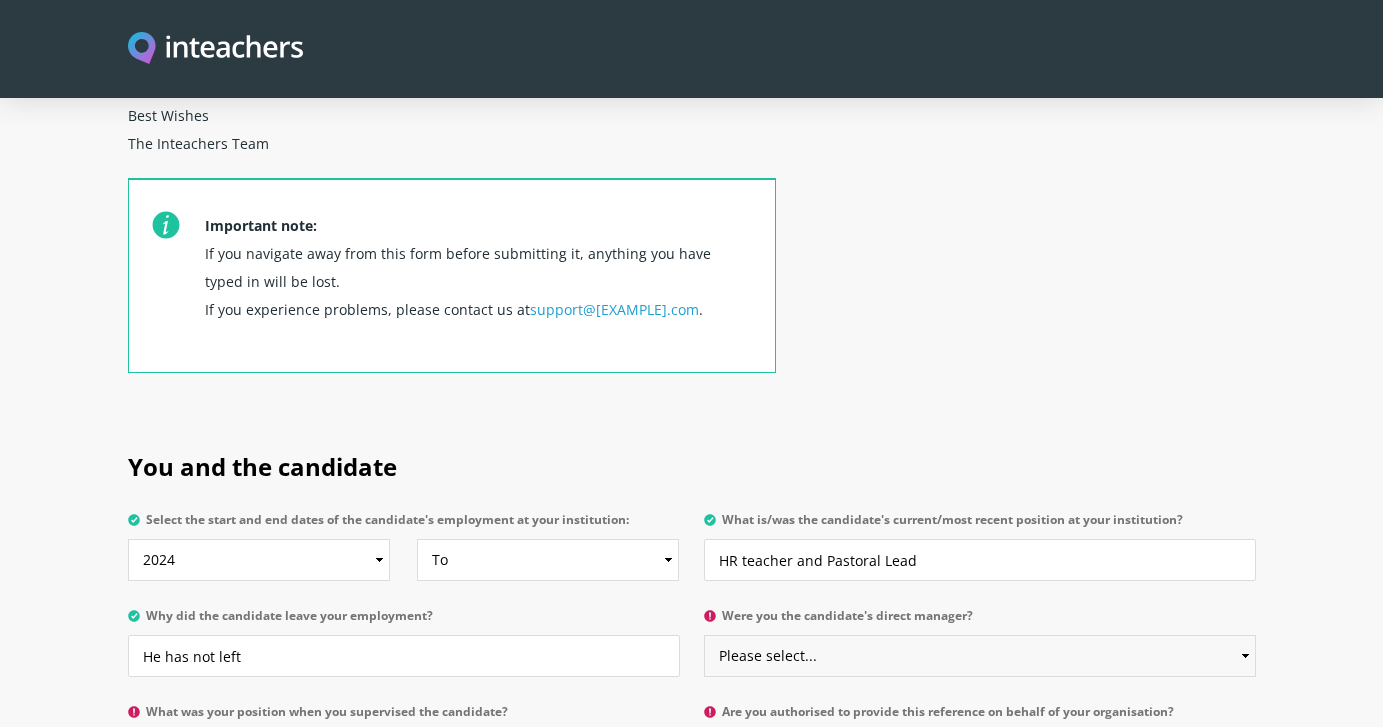click on "Please select... Yes
No" at bounding box center [980, 656] 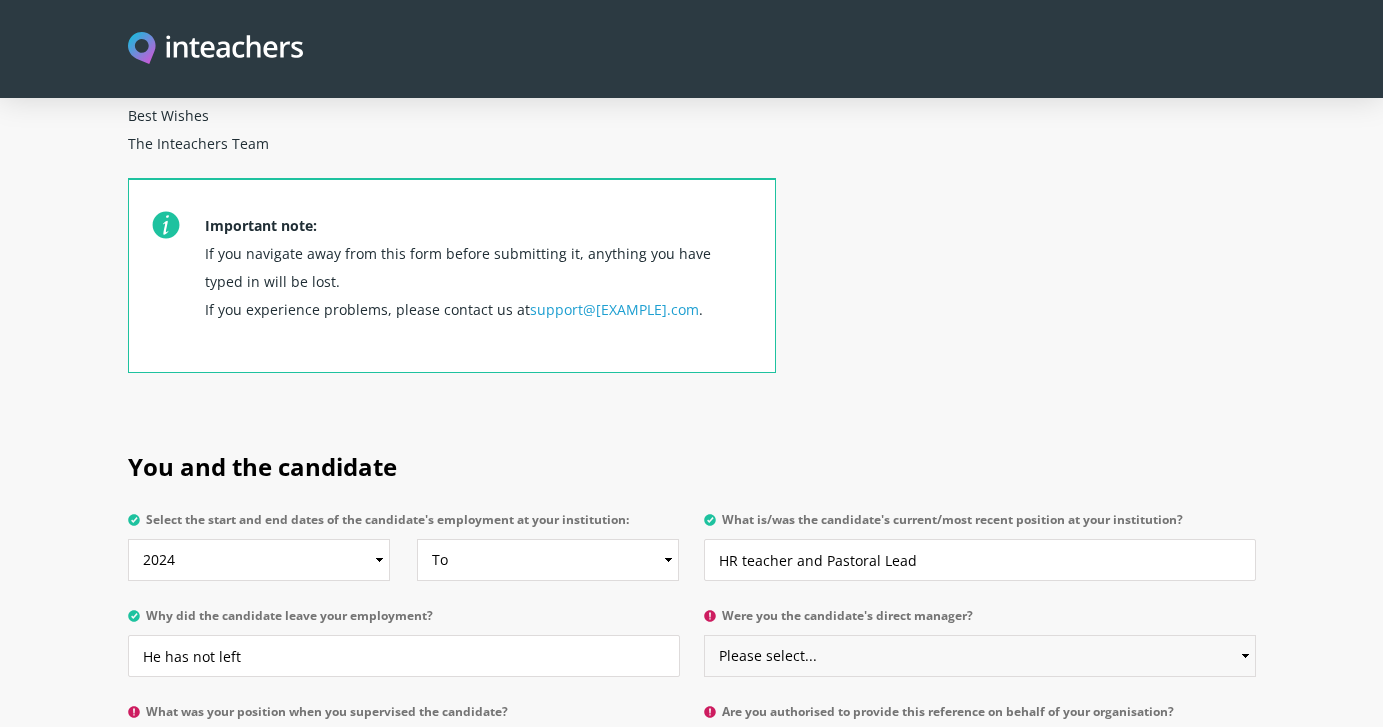 select on "Yes" 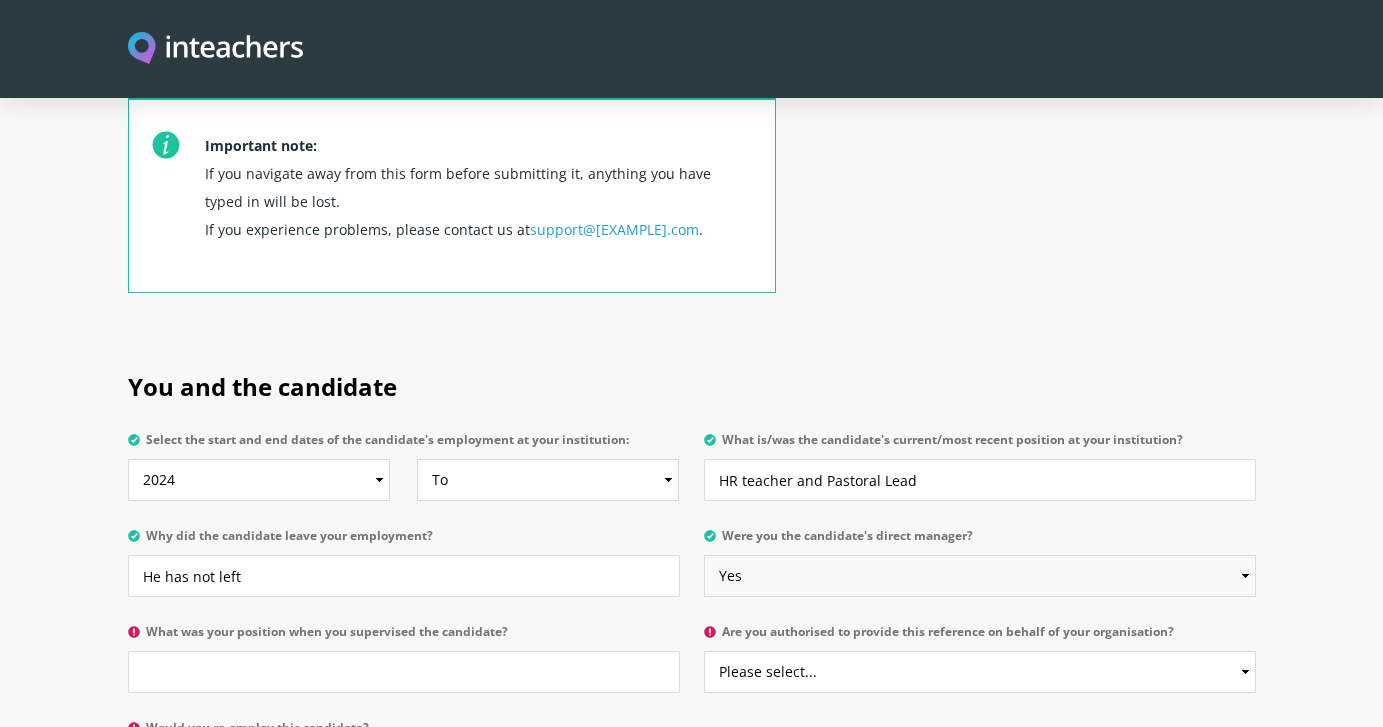 scroll, scrollTop: 808, scrollLeft: 0, axis: vertical 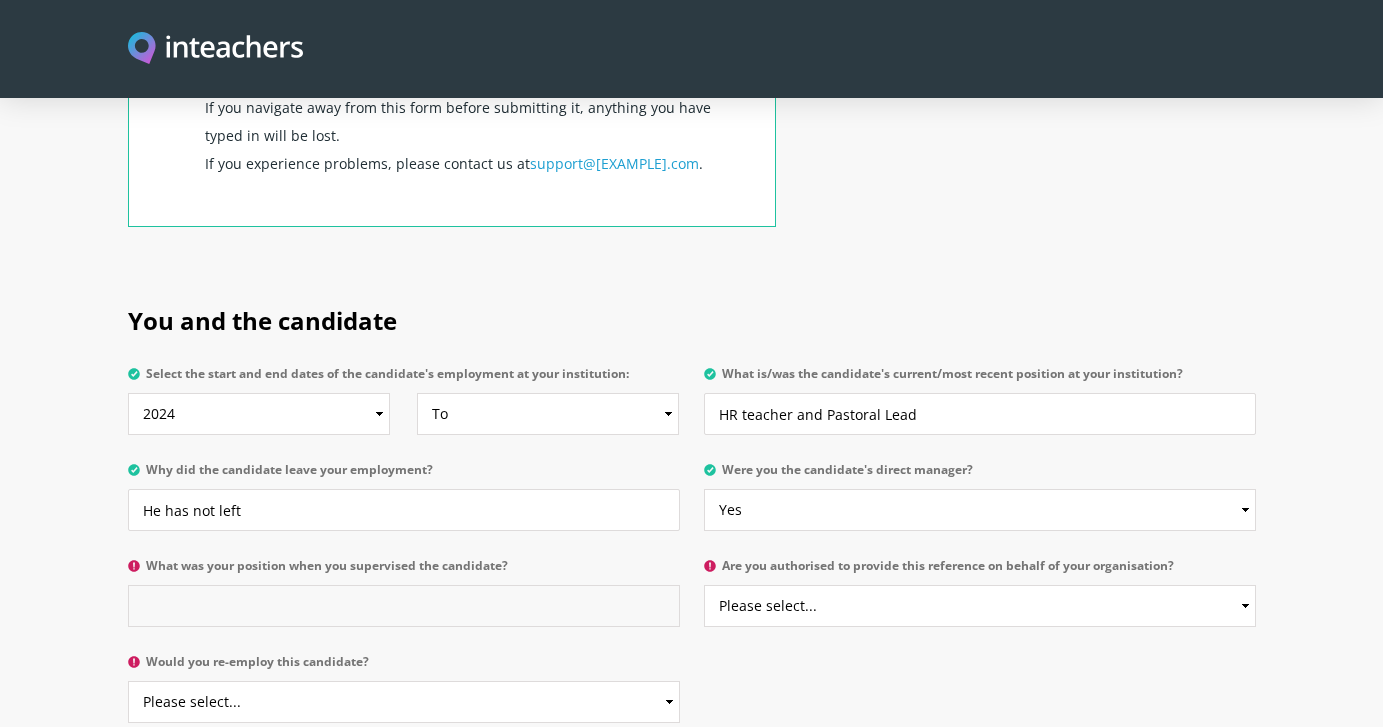 click on "What was your position when you supervised the candidate?" at bounding box center [404, 606] 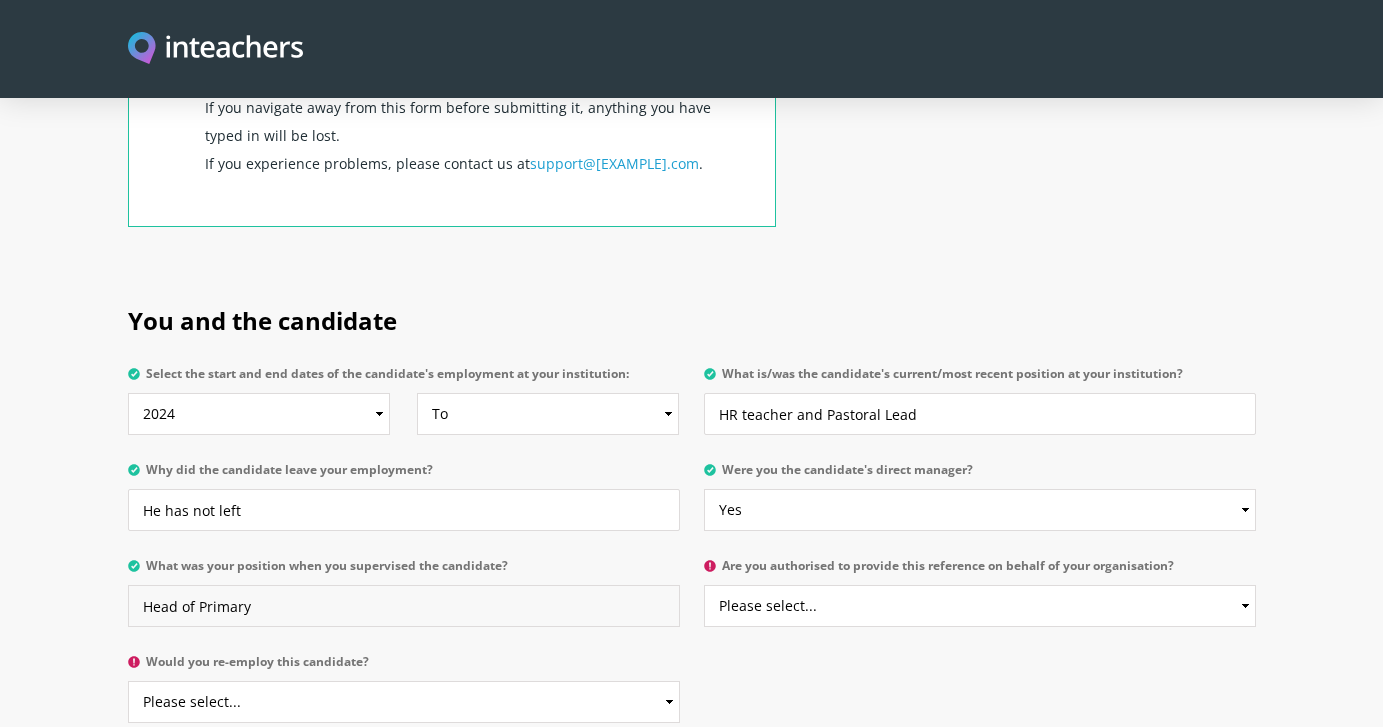 type on "Head of Primary" 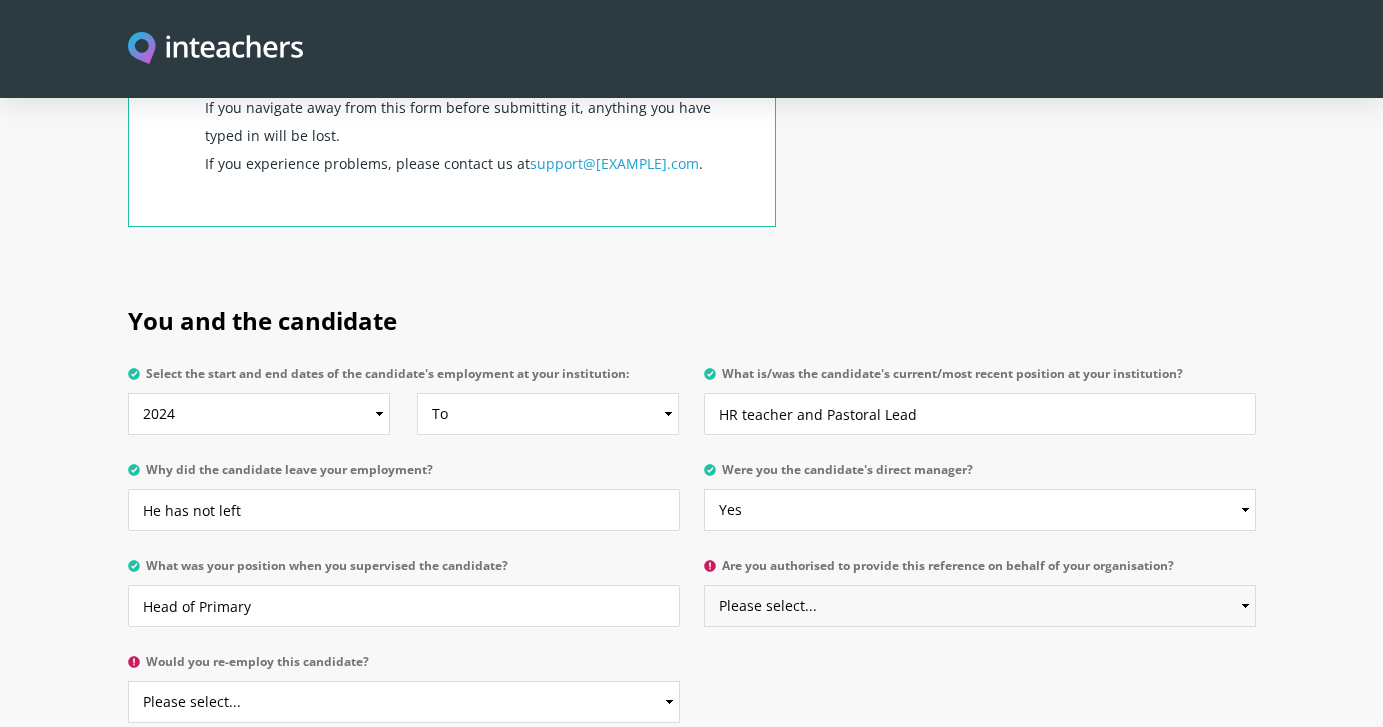 click on "Please select... Yes
No" at bounding box center (980, 606) 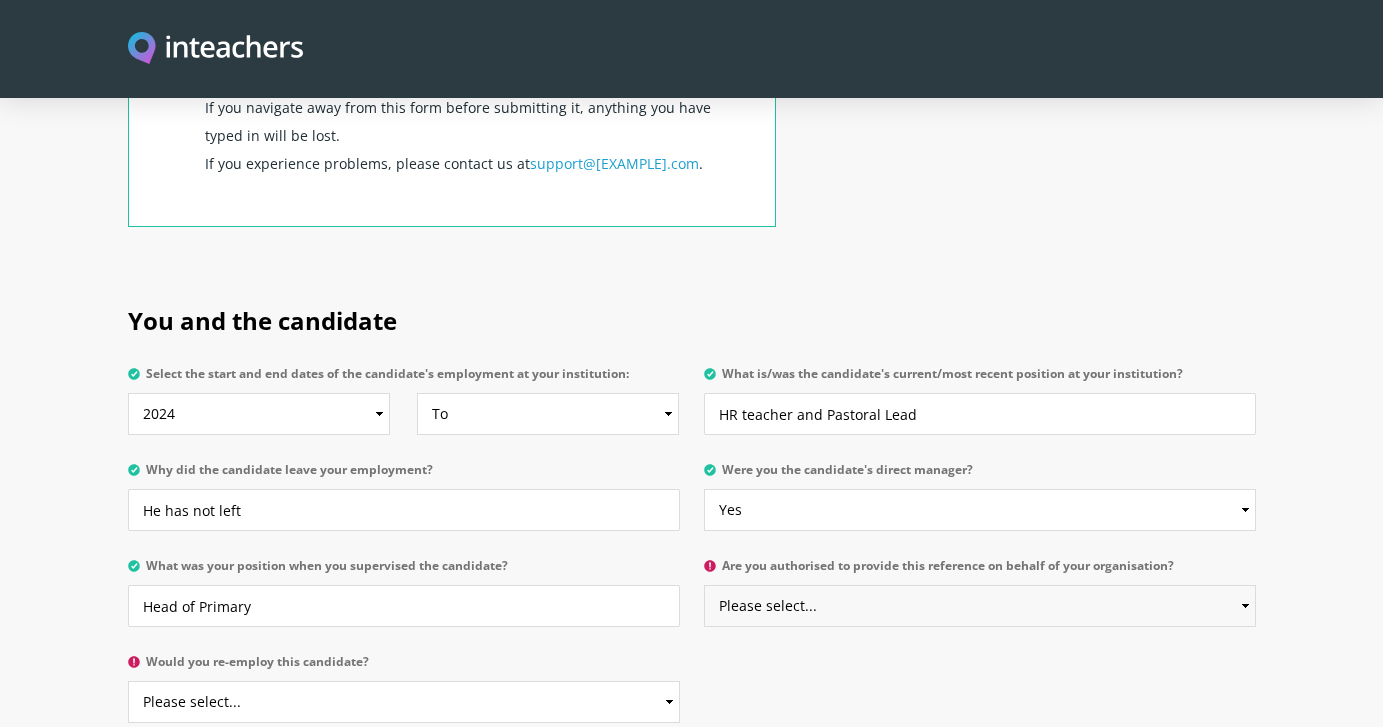 select on "Yes" 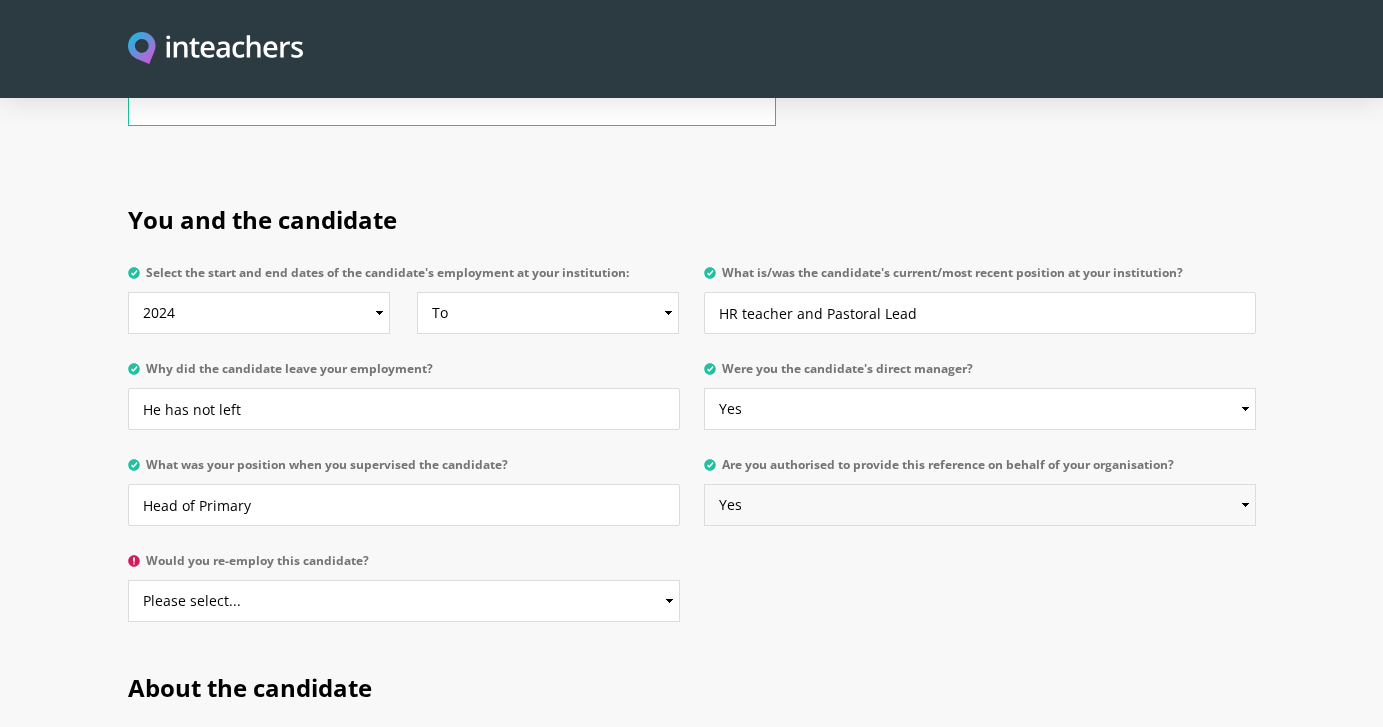 scroll, scrollTop: 911, scrollLeft: 0, axis: vertical 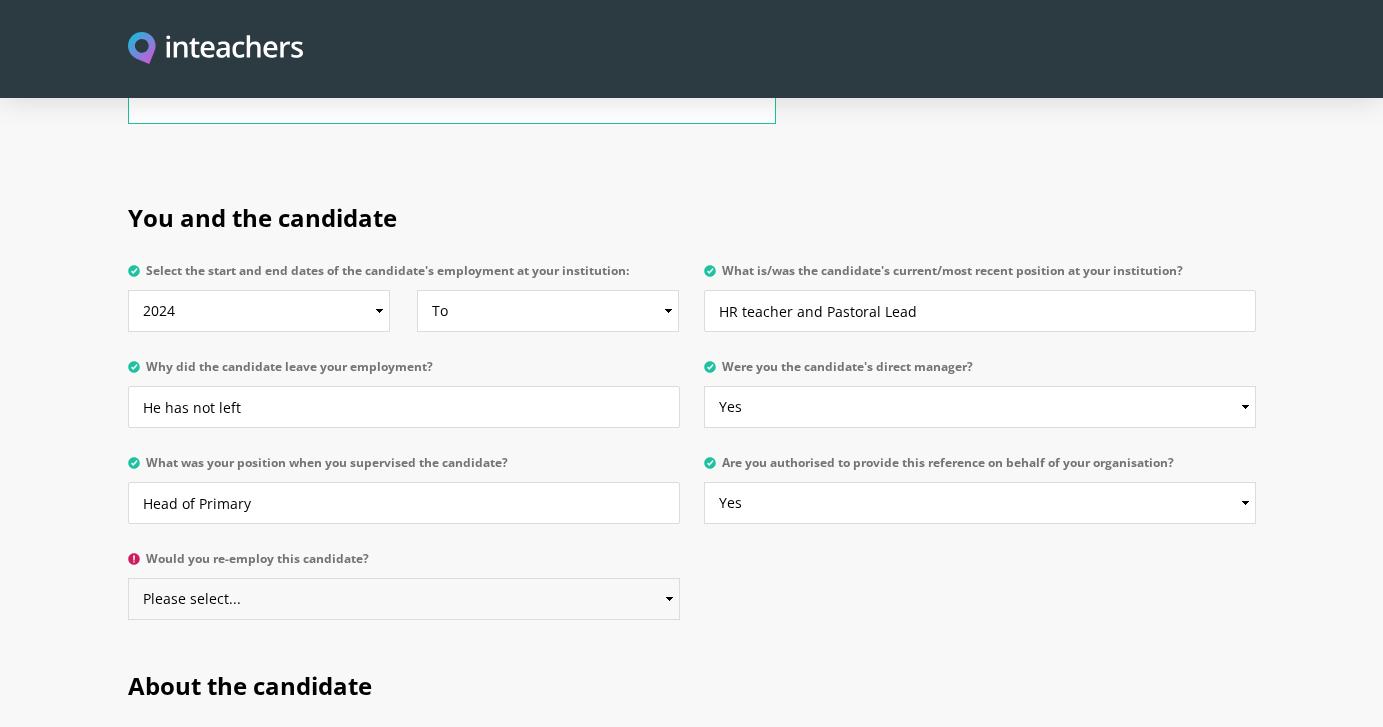 click on "Please select... Yes
No" at bounding box center [404, 599] 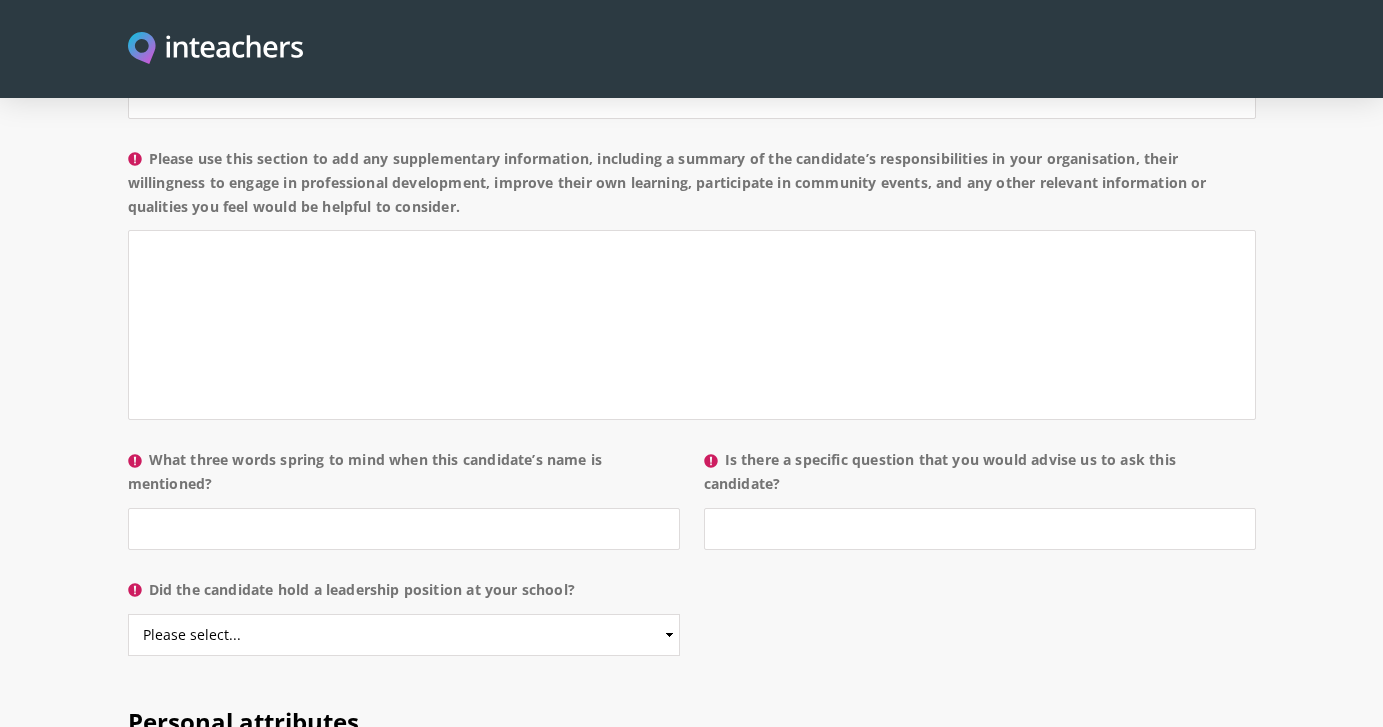 scroll, scrollTop: 1808, scrollLeft: 0, axis: vertical 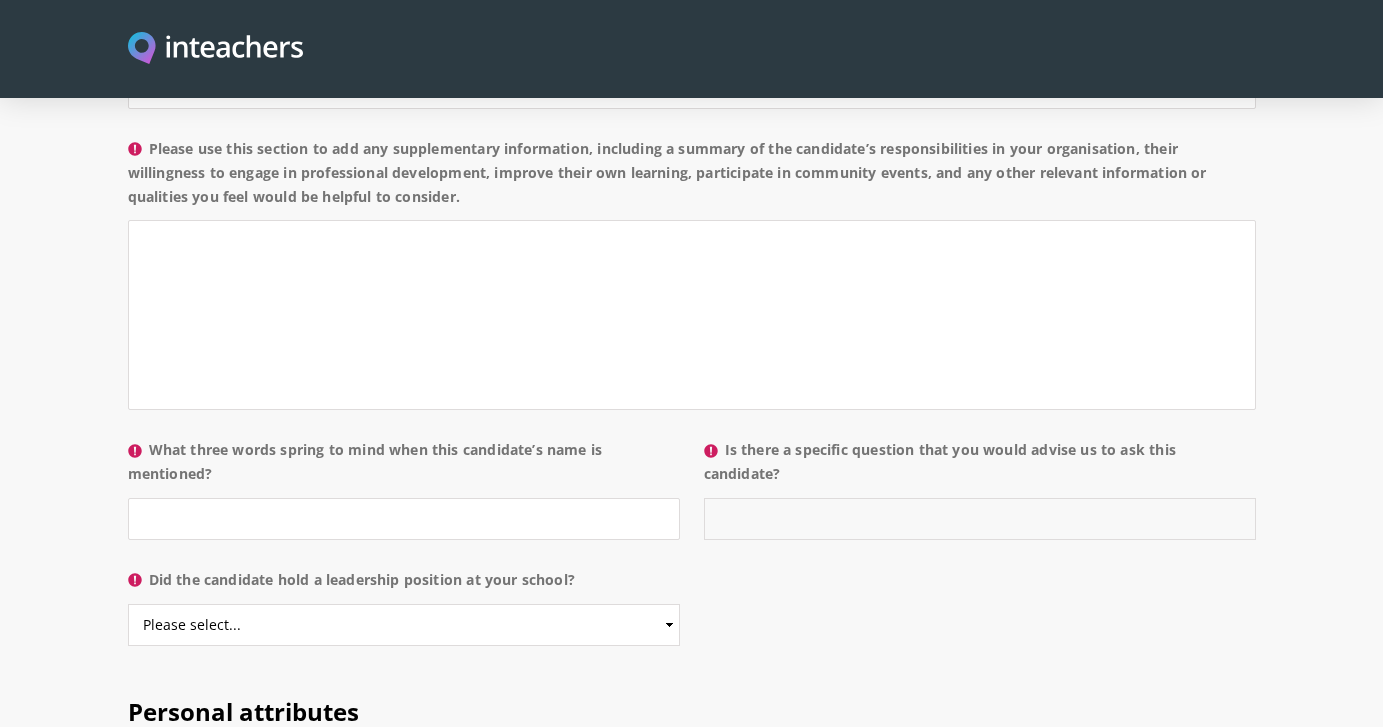 click on "Is there a specific question that you would advise us to ask this candidate?" at bounding box center (980, 519) 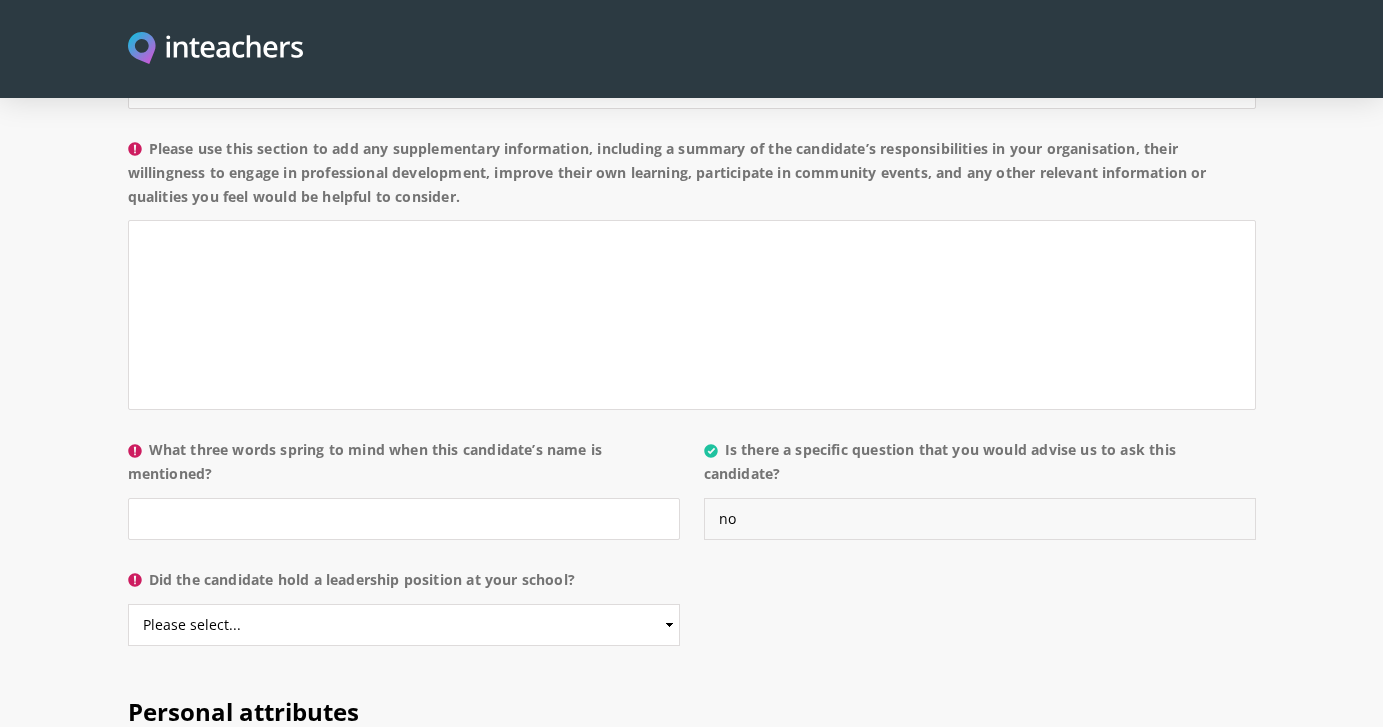 type on "no" 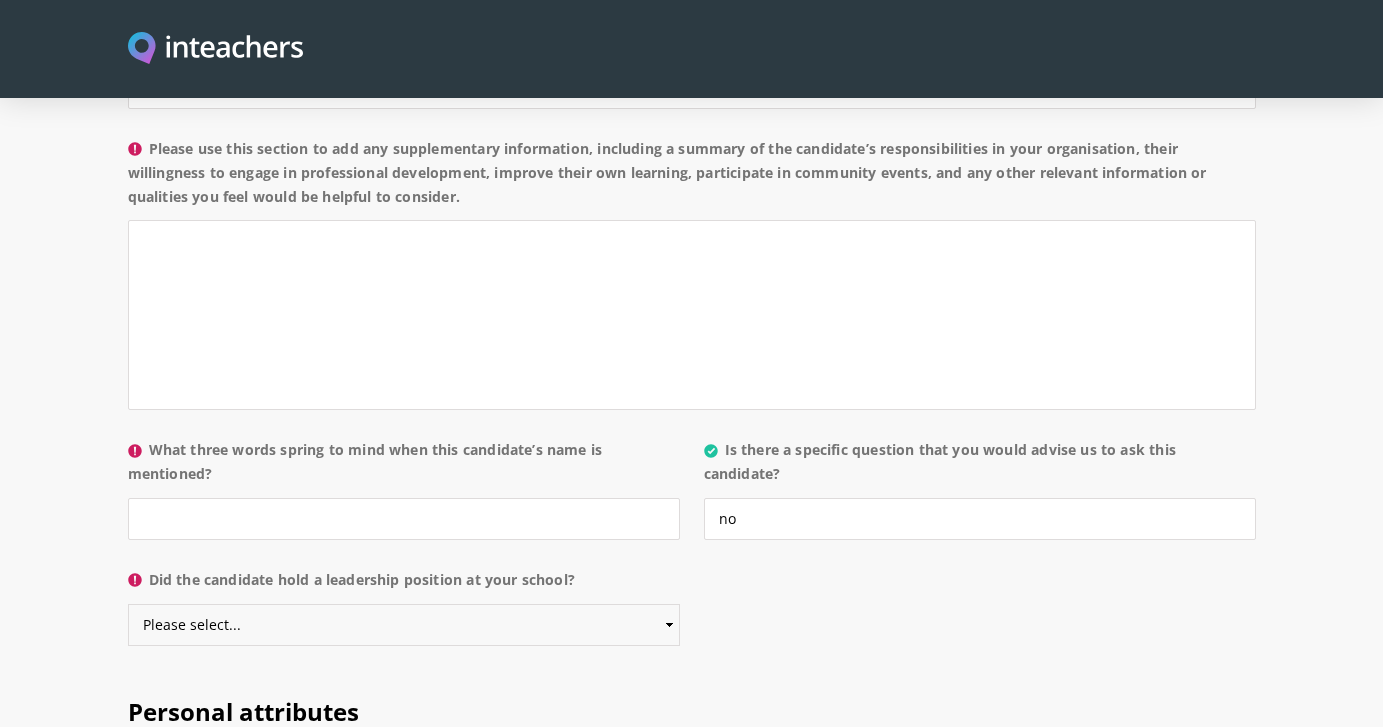click on "Please select... Yes
No" at bounding box center [404, 625] 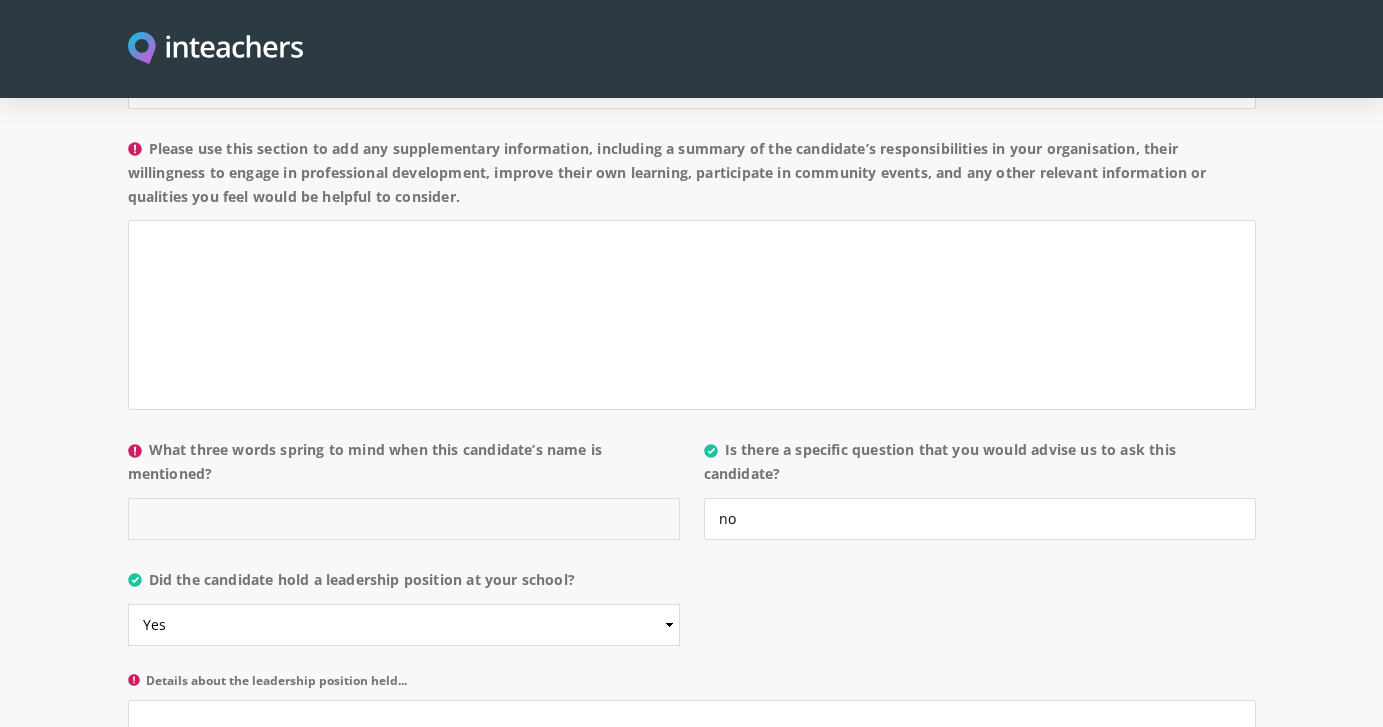click on "What three words spring to mind when this candidate’s name is mentioned?" at bounding box center [404, 519] 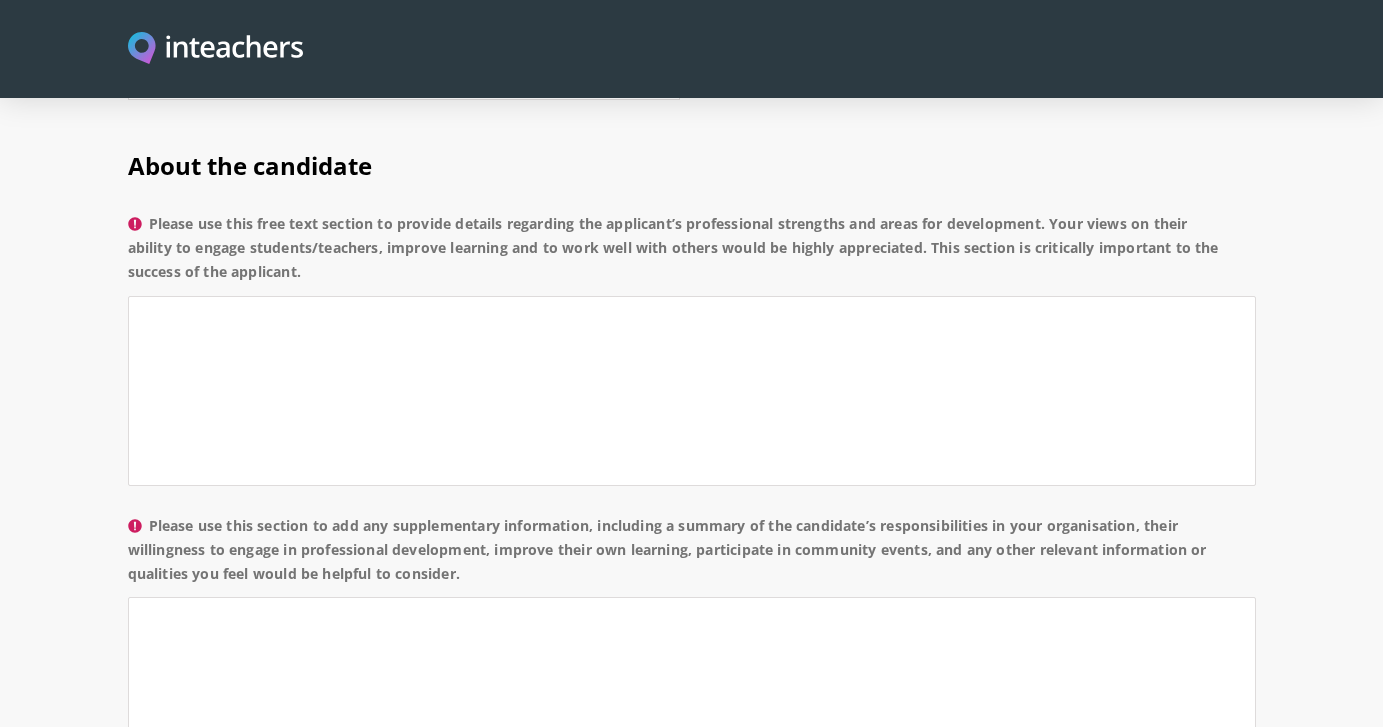 scroll, scrollTop: 1373, scrollLeft: 0, axis: vertical 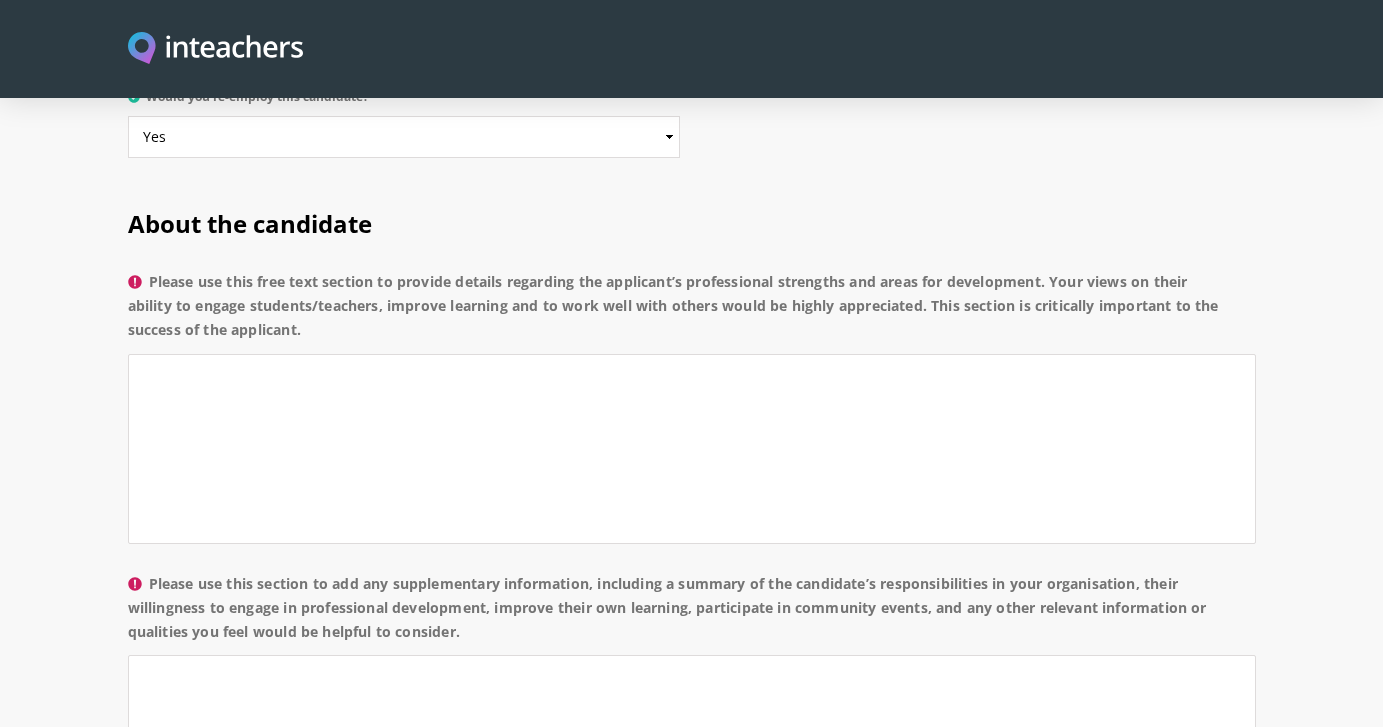 type on "calm, professional, kind" 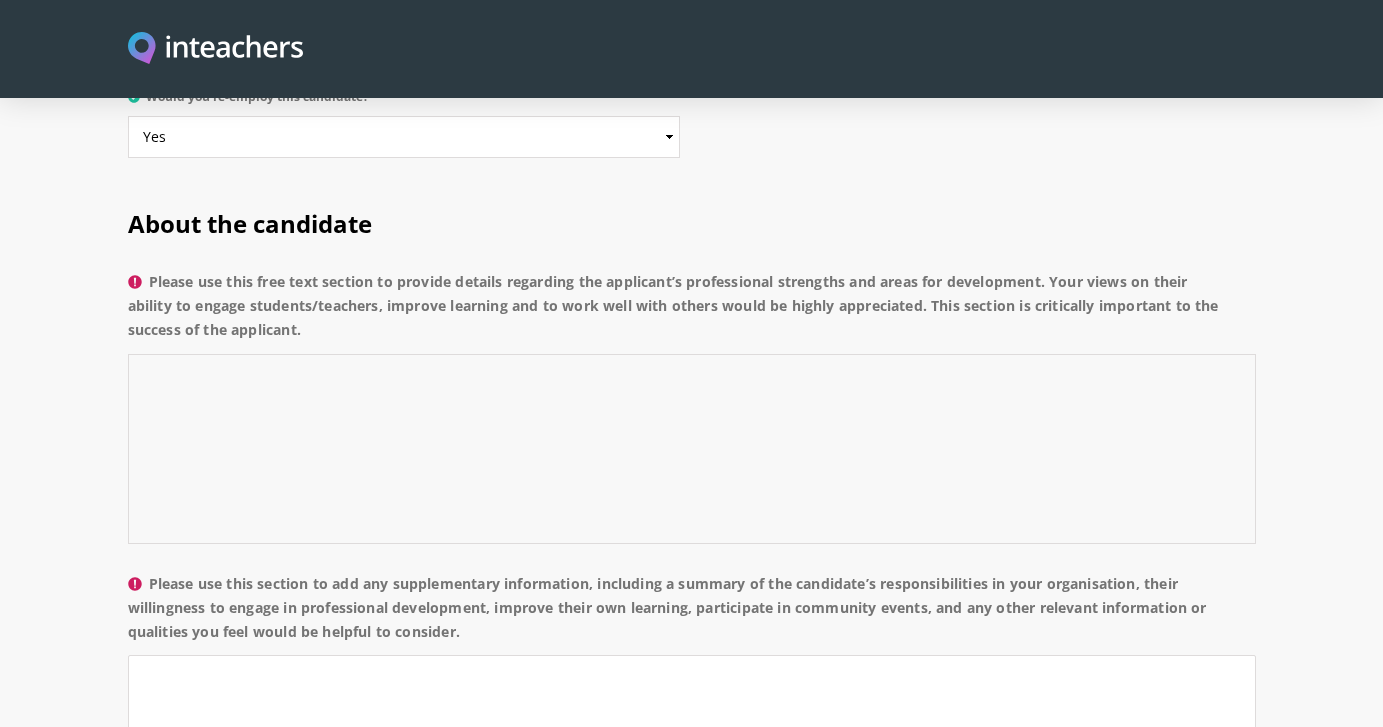 click on "Please use this free text section to provide details regarding the applicant’s professional strengths and areas for development. Your views on their ability to engage students/teachers, improve learning and to work well with others would be highly appreciated. This section is critically important to the success of the applicant." at bounding box center [692, 449] 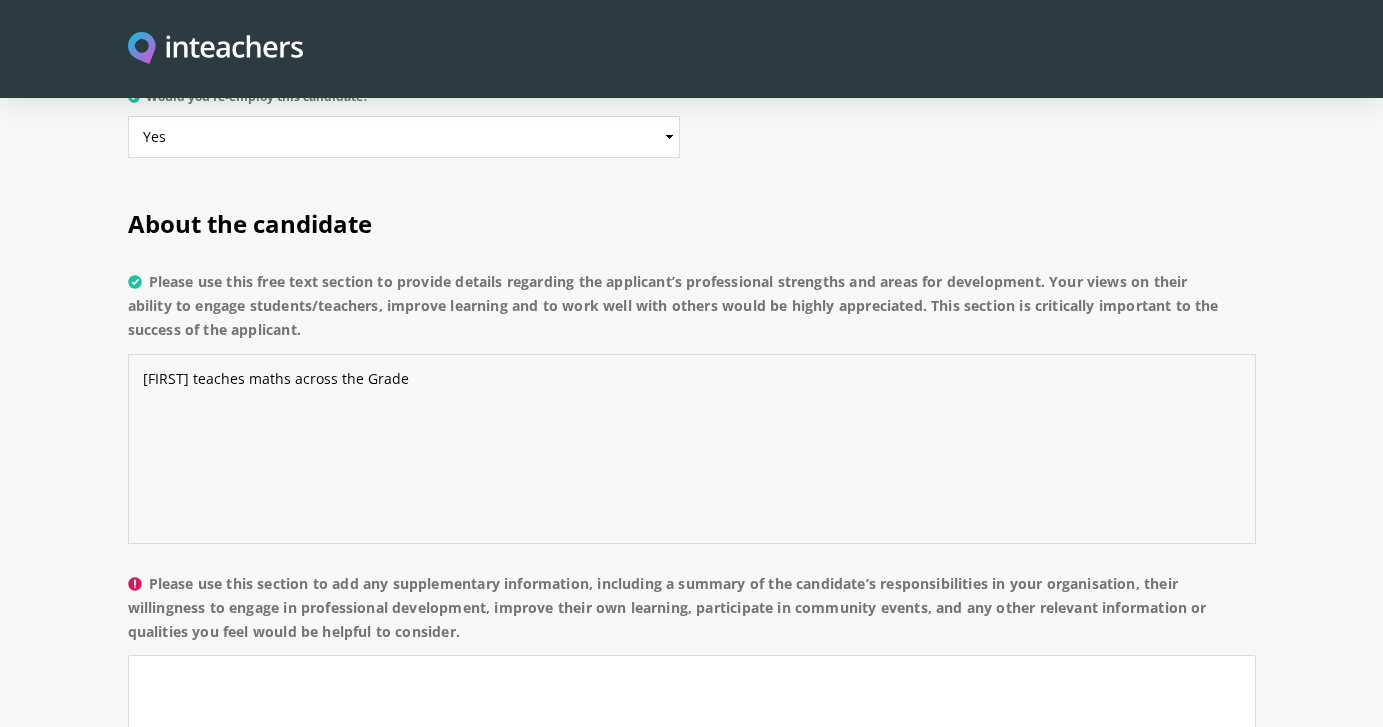 click on "[FIRST] teaches maths across the Grade" at bounding box center (692, 449) 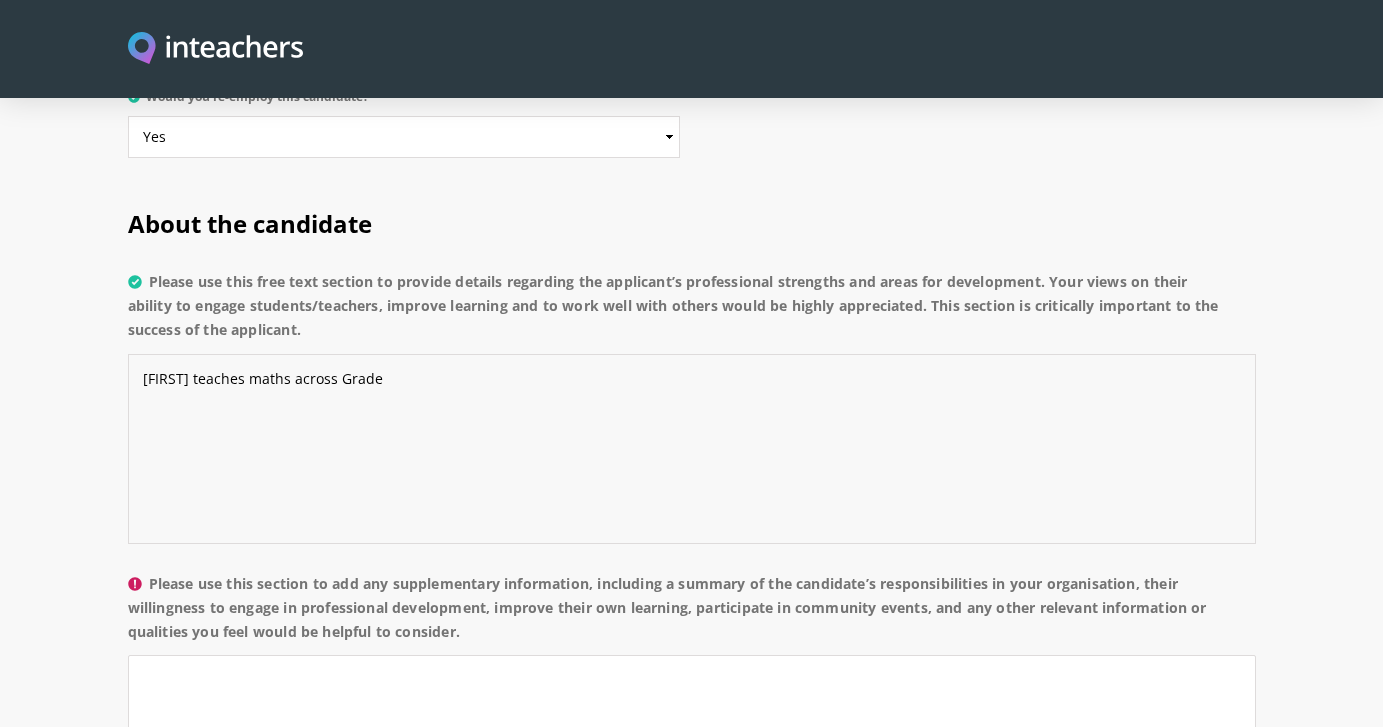 click on "[FIRST] teaches maths across Grade" at bounding box center (692, 449) 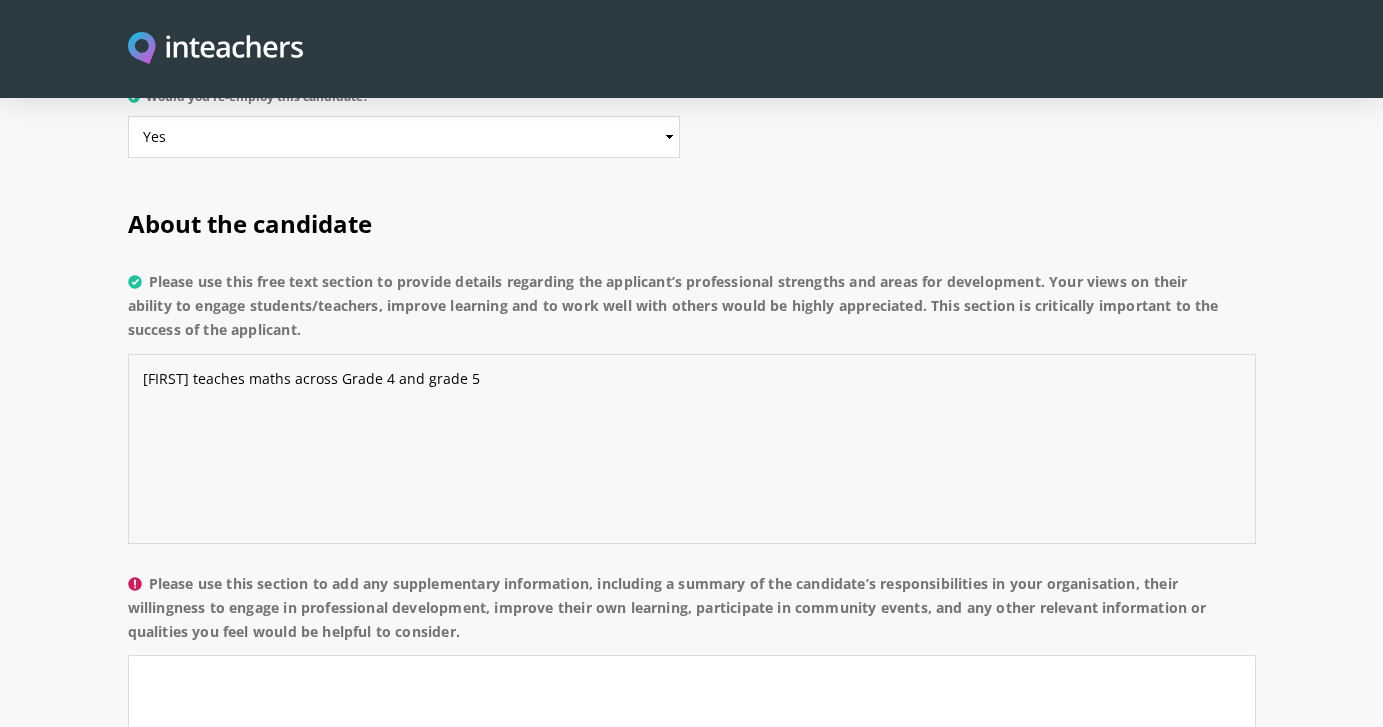 click on "[FIRST] teaches maths across Grade 4 and grade 5" at bounding box center [692, 449] 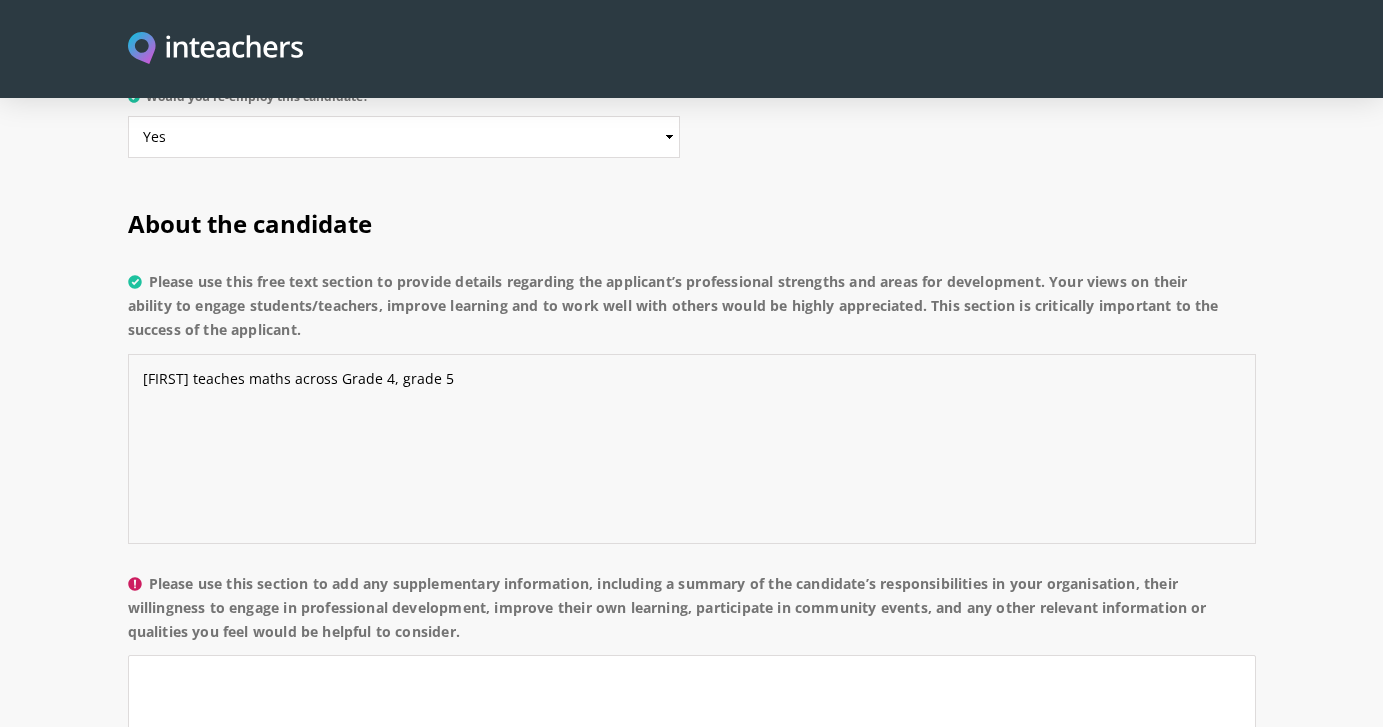 click on "[FIRST] teaches maths across Grade 4, grade 5" at bounding box center [692, 449] 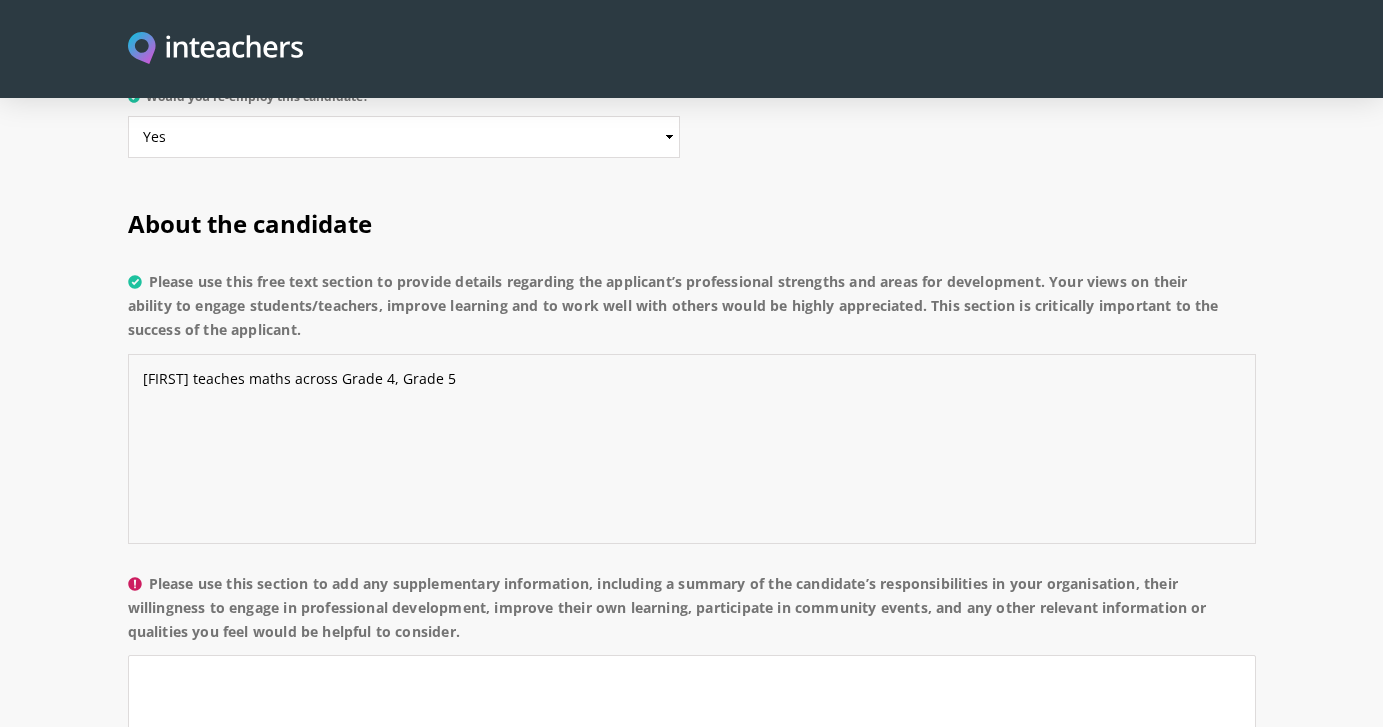 click on "[FIRST] teaches maths across Grade 4, Grade 5" at bounding box center [692, 449] 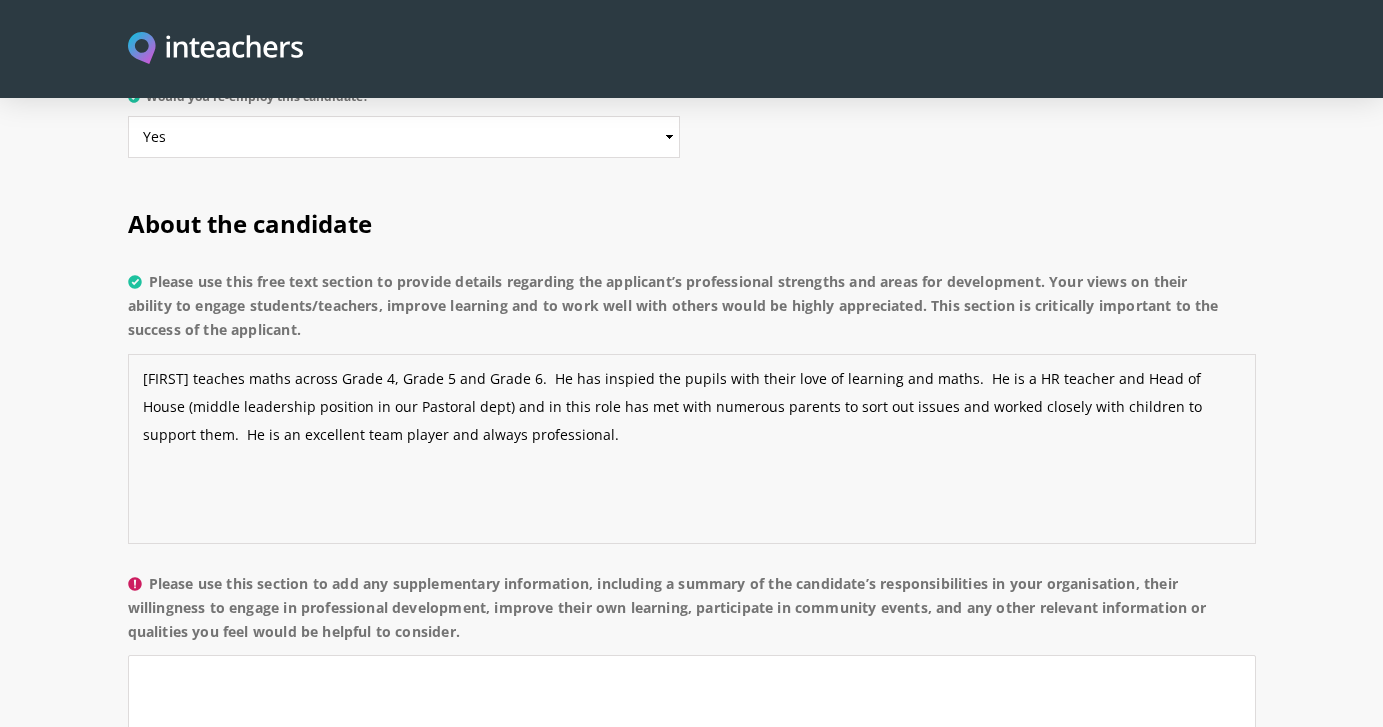 click on "[FIRST] teaches maths across Grade 4, Grade 5 and Grade 6.  He has inspied the pupils with their love of learning and maths.  He is a HR teacher and Head of House (middle leadership position in our Pastoral dept) and in this role has met with numerous parents to sort out issues and worked closely with children to support them.  He is an excellent team player and always professional." at bounding box center [692, 449] 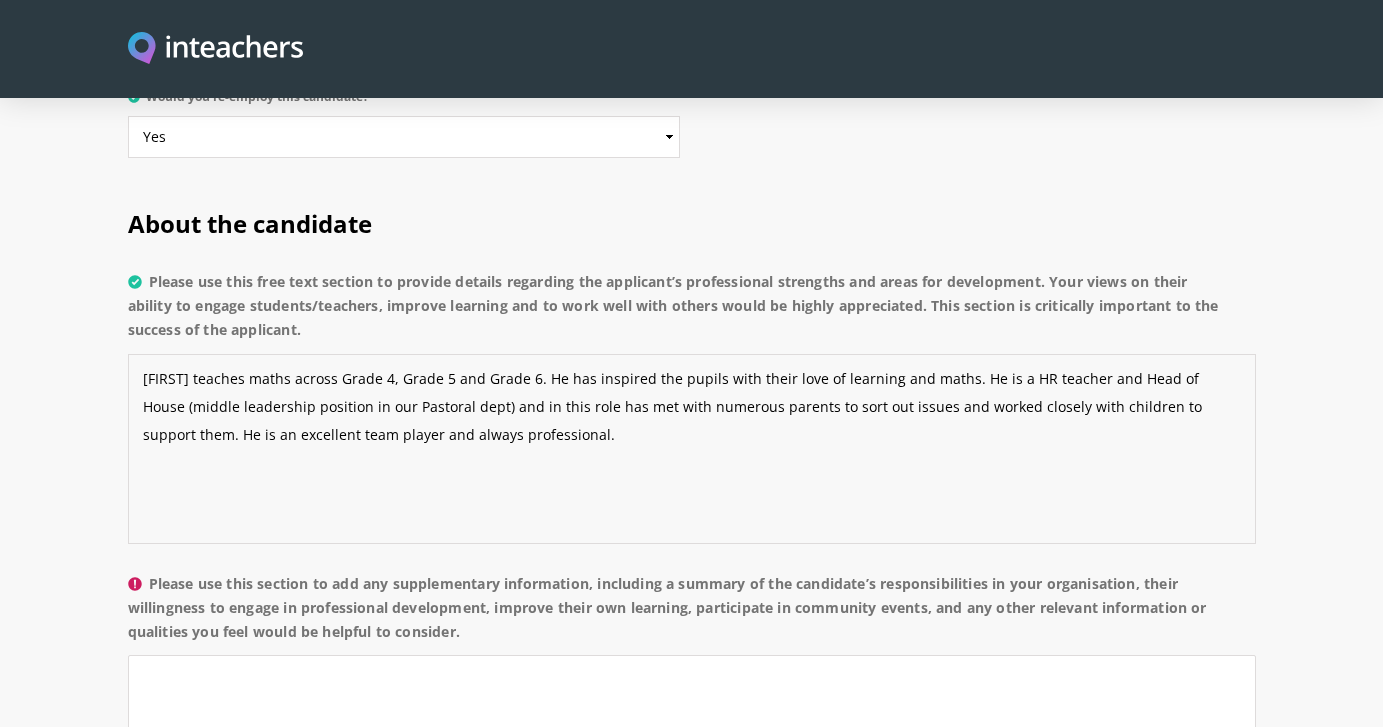 click on "[FIRST] teaches maths across Grade 4, Grade 5 and Grade 6. He has inspired the pupils with their love of learning and maths. He is a HR teacher and Head of House (middle leadership position in our Pastoral dept) and in this role has met with numerous parents to sort out issues and worked closely with children to support them. He is an excellent team player and always professional." at bounding box center [692, 449] 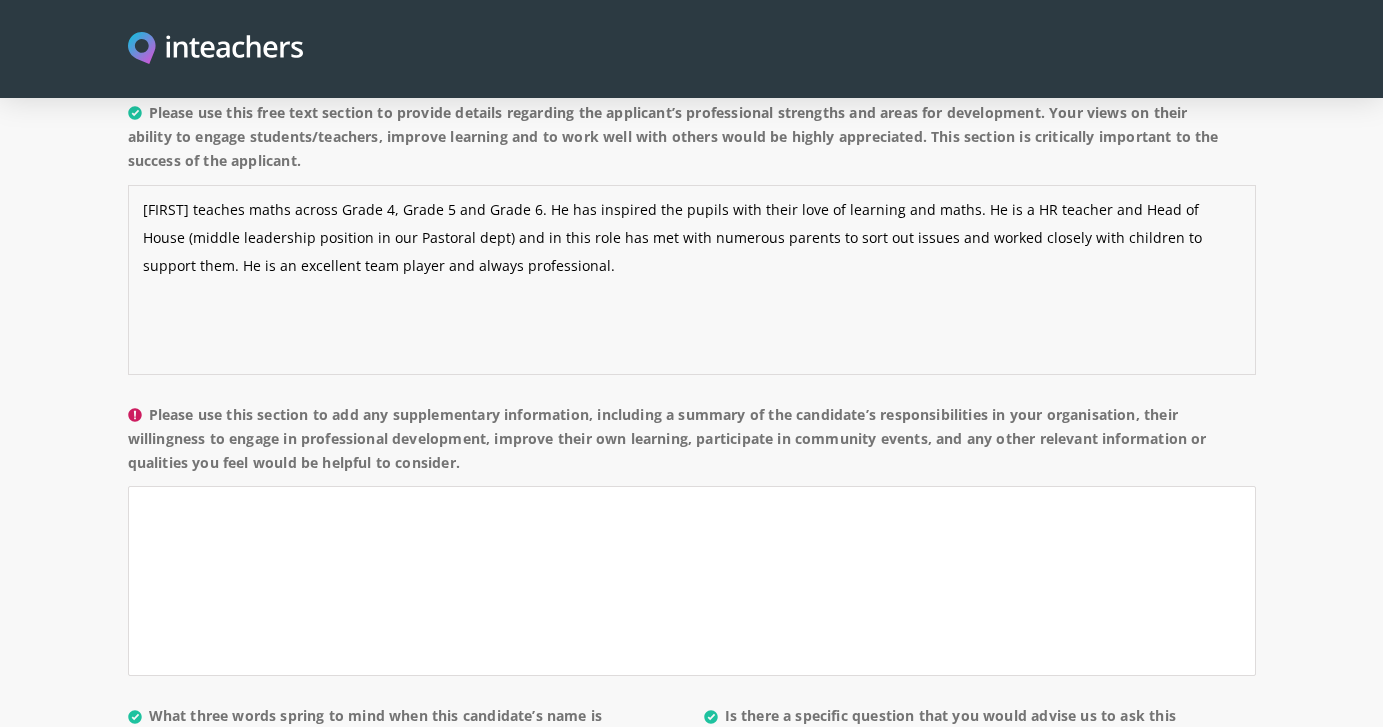 scroll, scrollTop: 1571, scrollLeft: 0, axis: vertical 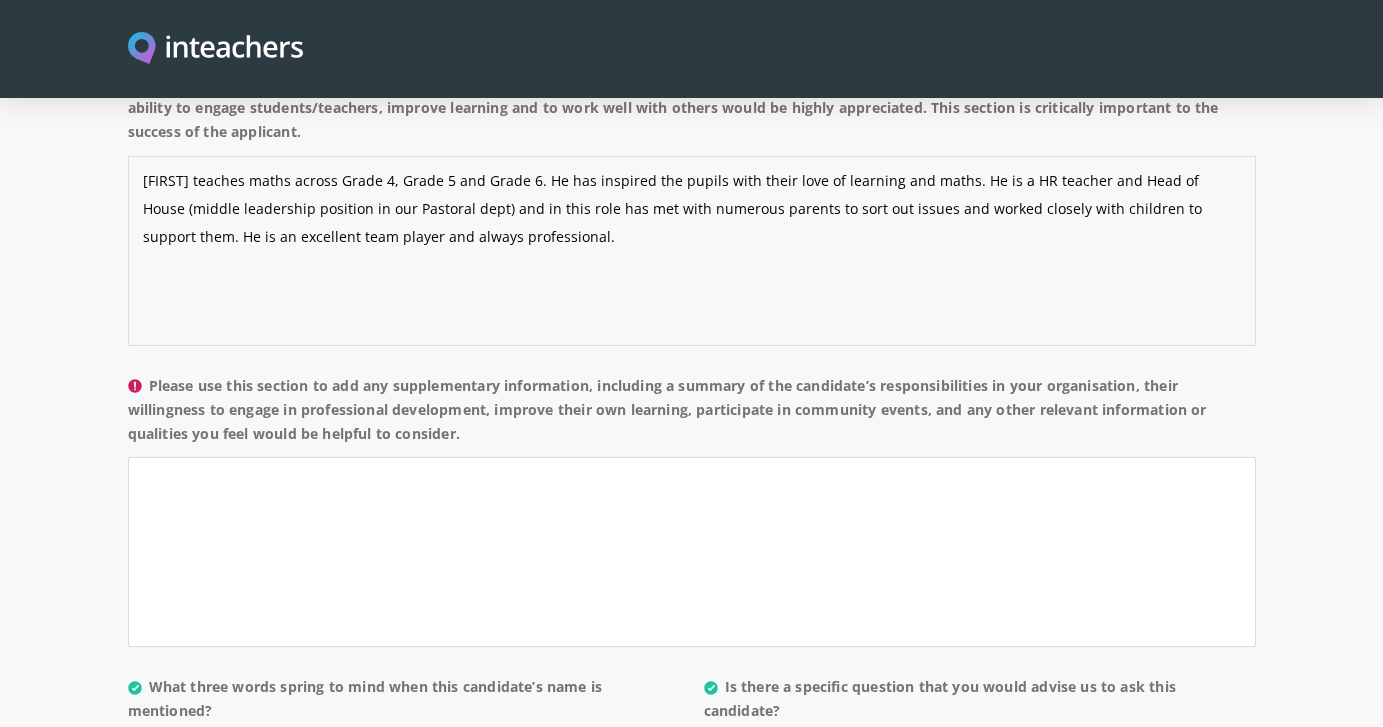 type on "[FIRST] teaches maths across Grade 4, Grade 5 and Grade 6. He has inspired the pupils with their love of learning and maths. He is a HR teacher and Head of House (middle leadership position in our Pastoral dept) and in this role has met with numerous parents to sort out issues and worked closely with children to support them. He is an excellent team player and always professional." 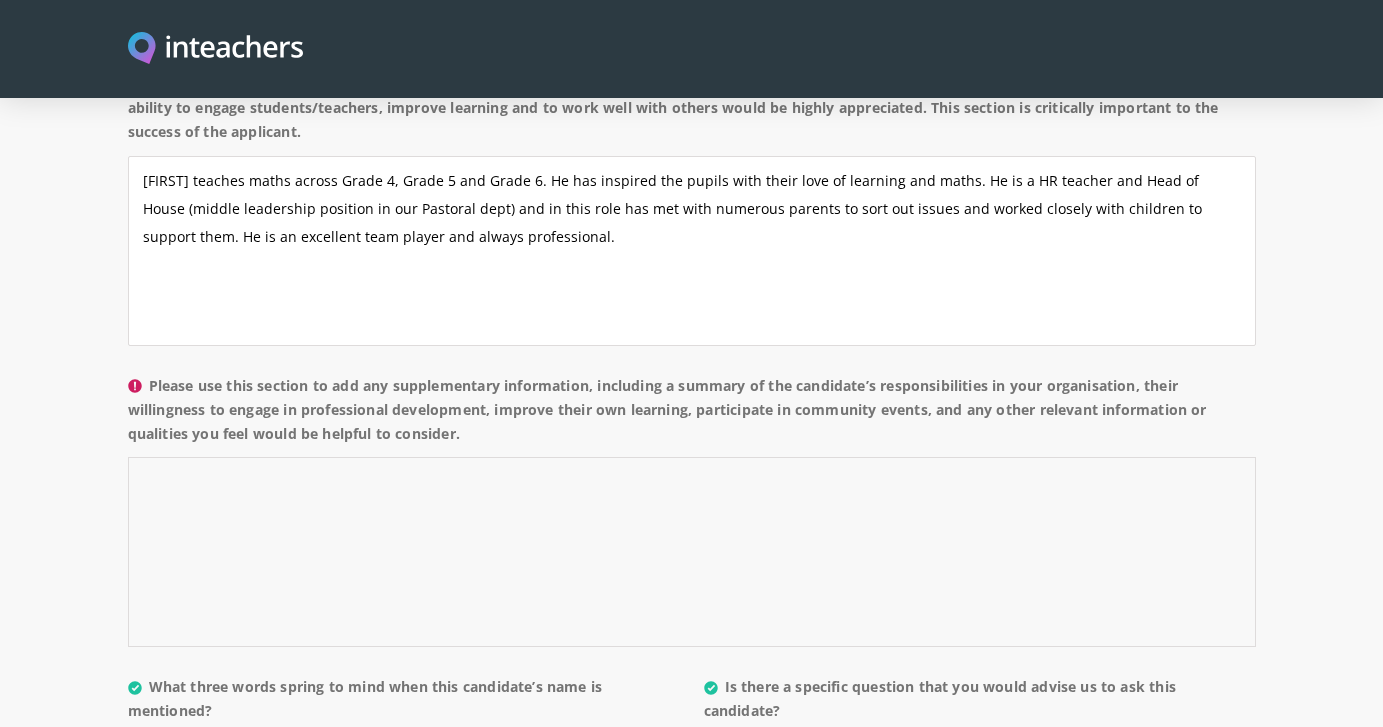 click on "Please use this section to add any supplementary information, including a summary of the candidate’s responsibilities in your organisation, their willingness to engage in professional development, improve their own learning, participate in community events, and any other relevant information or qualities you feel would be helpful to consider." at bounding box center (692, 552) 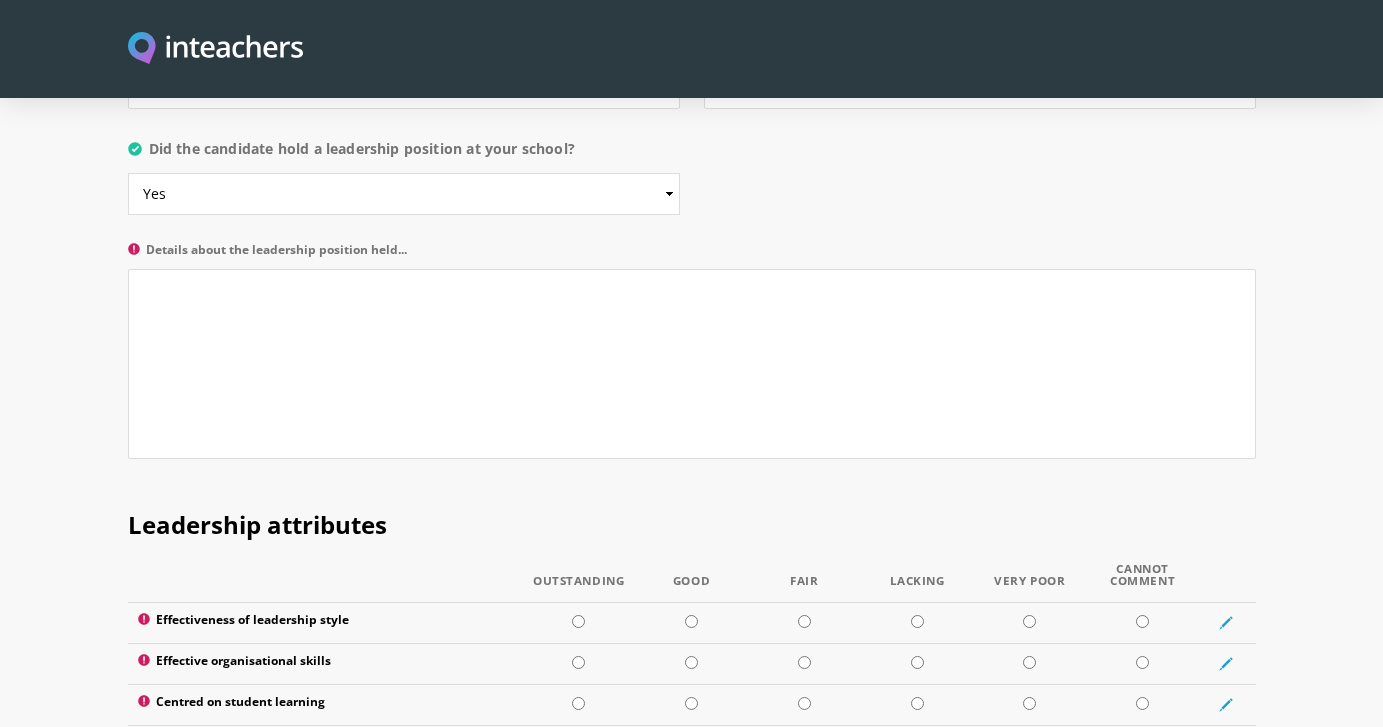 scroll, scrollTop: 2253, scrollLeft: 0, axis: vertical 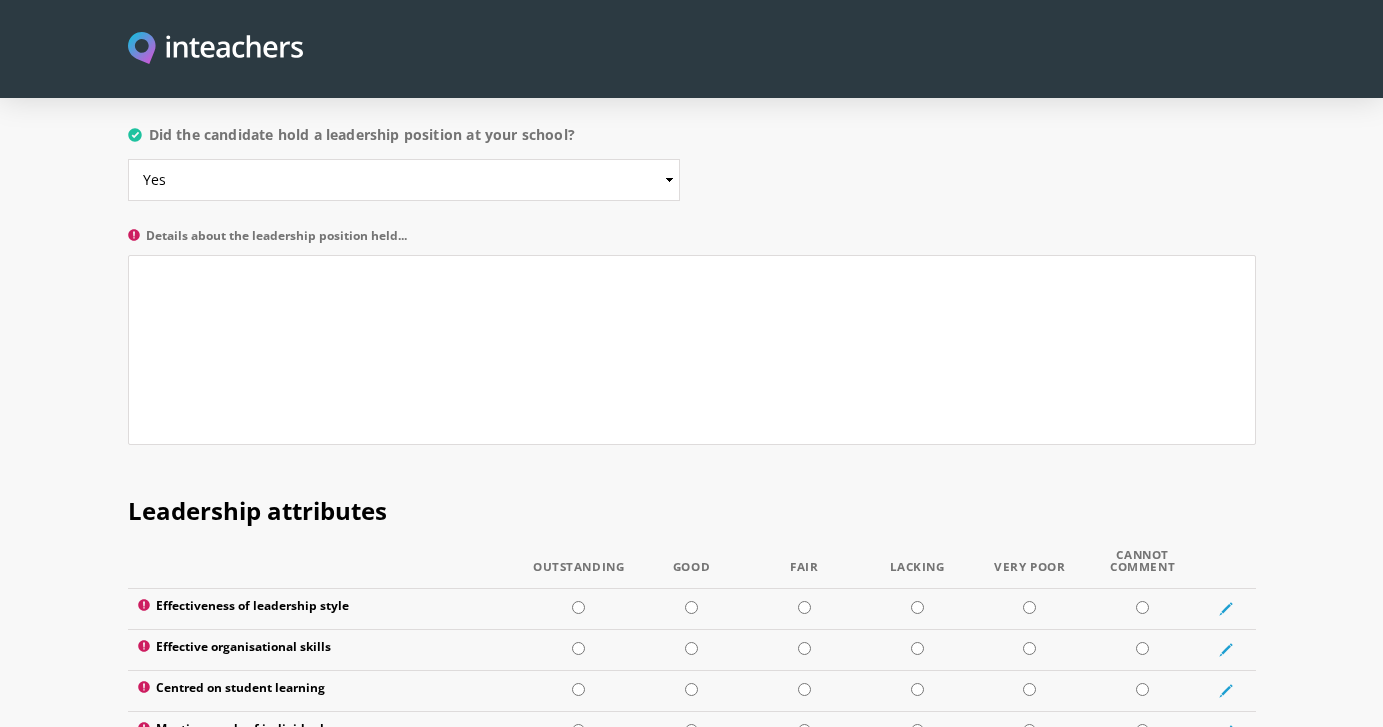type on "[FIRST] is currently completing a Masters." 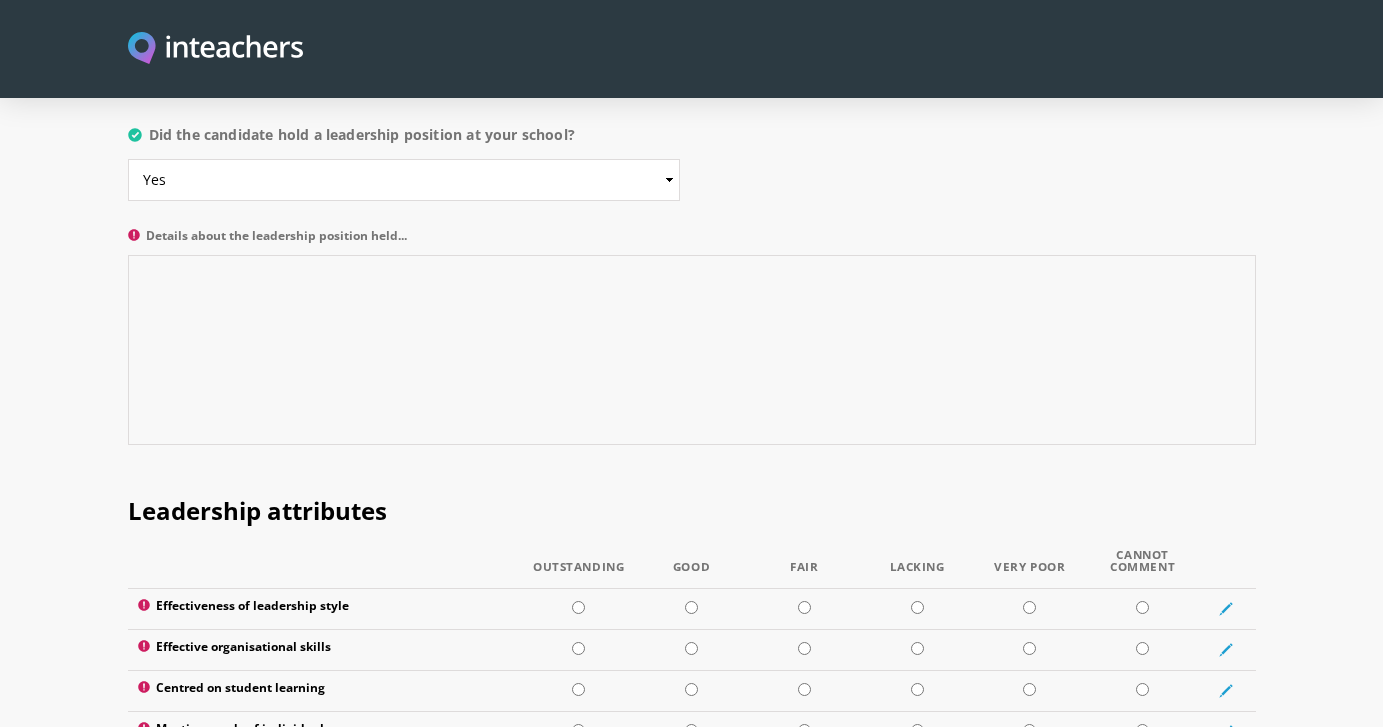 click on "Details about the leadership position held..." at bounding box center (692, 350) 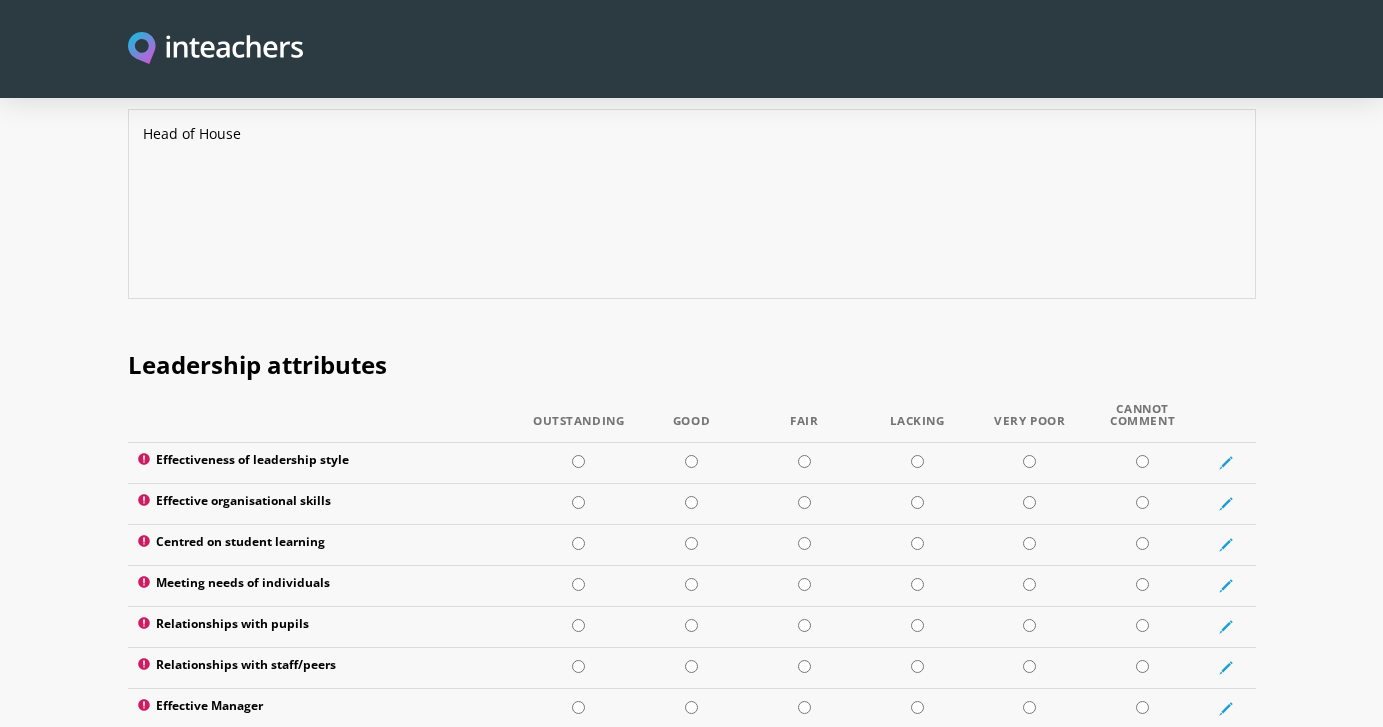 scroll, scrollTop: 2409, scrollLeft: 0, axis: vertical 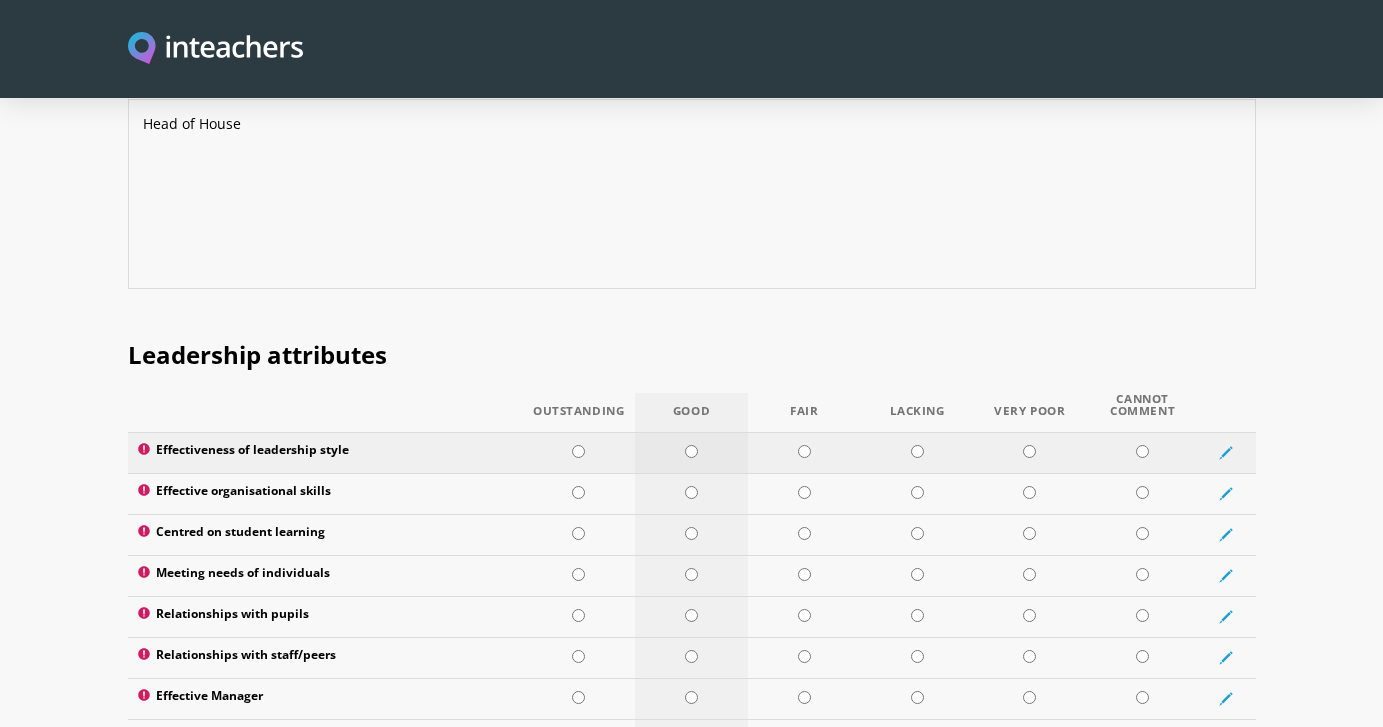 type on "Head of House" 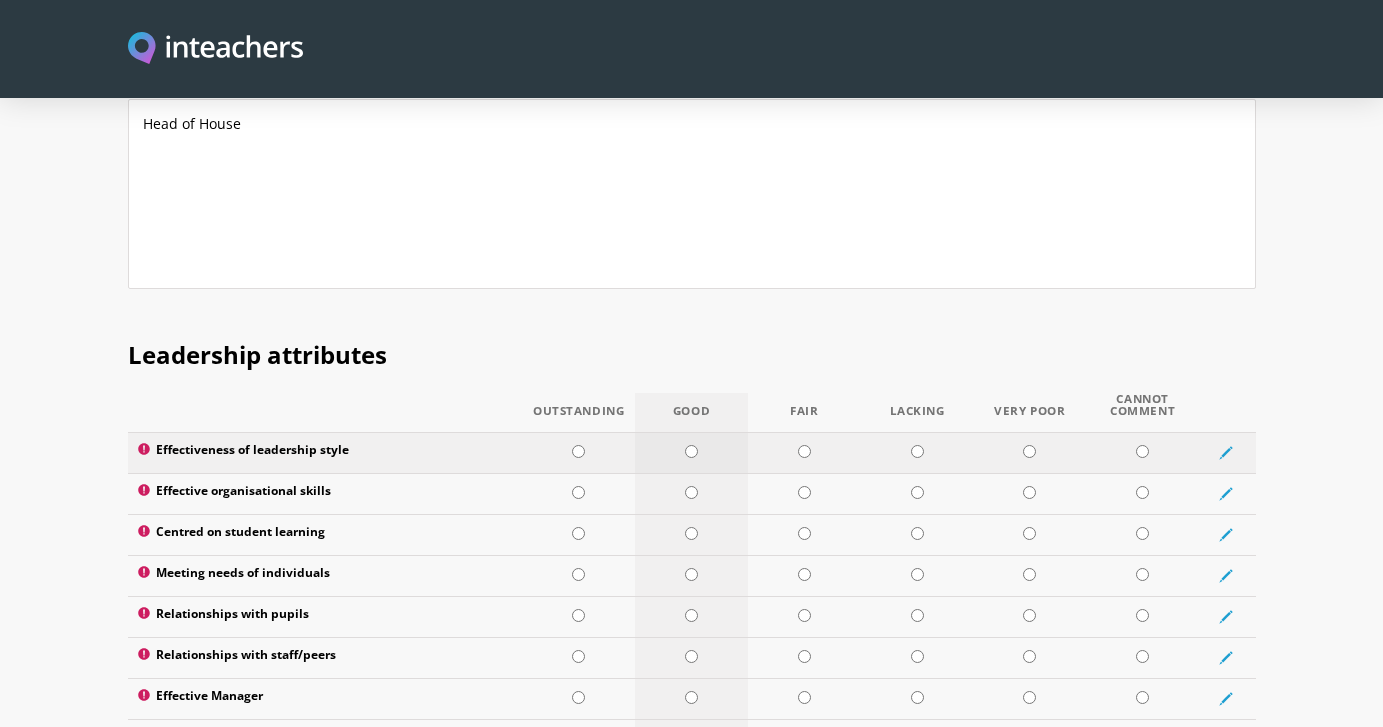 click at bounding box center (691, 451) 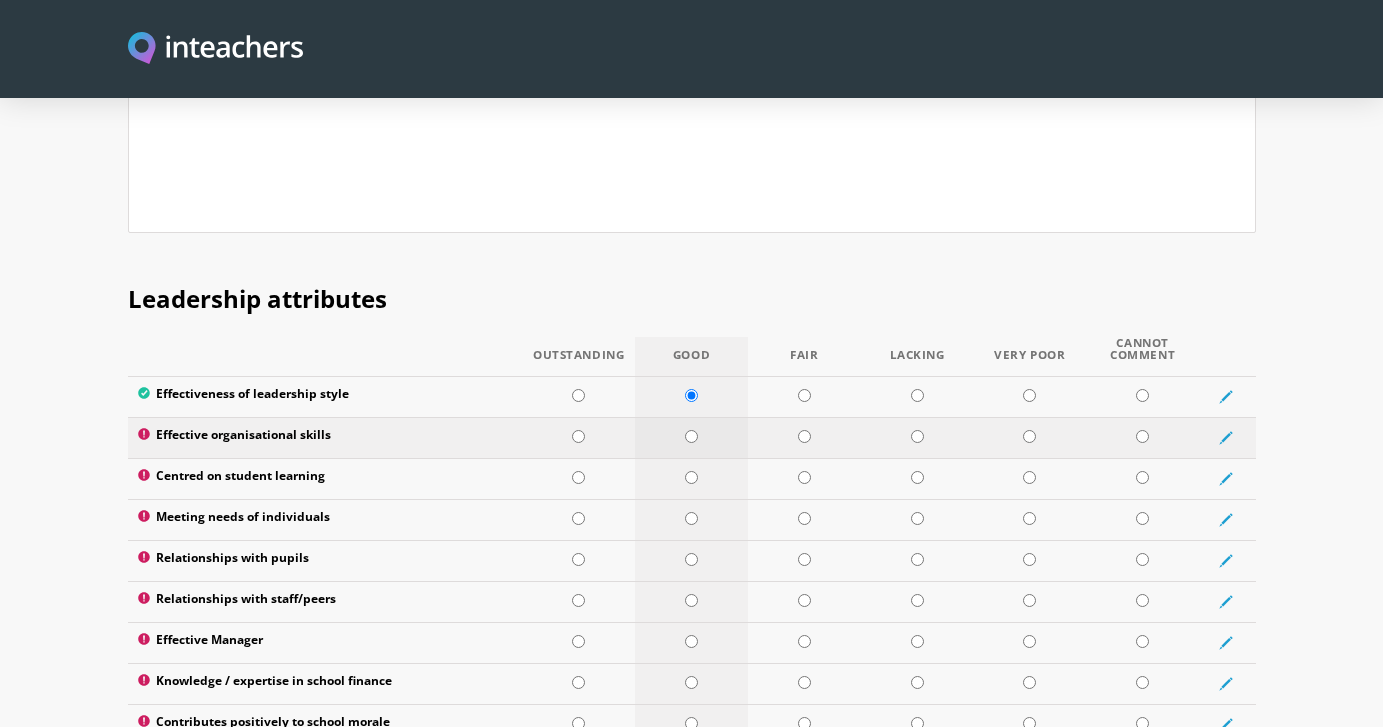 scroll, scrollTop: 2466, scrollLeft: 0, axis: vertical 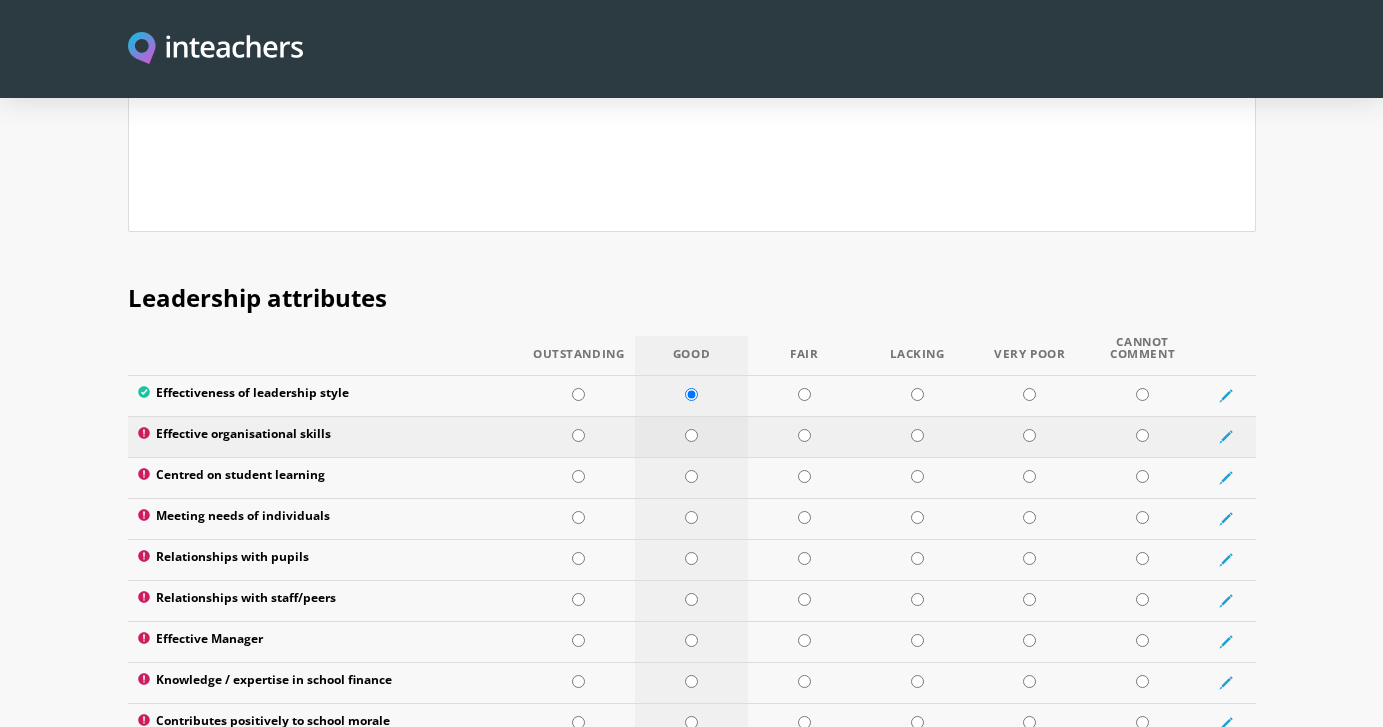 click at bounding box center [691, 435] 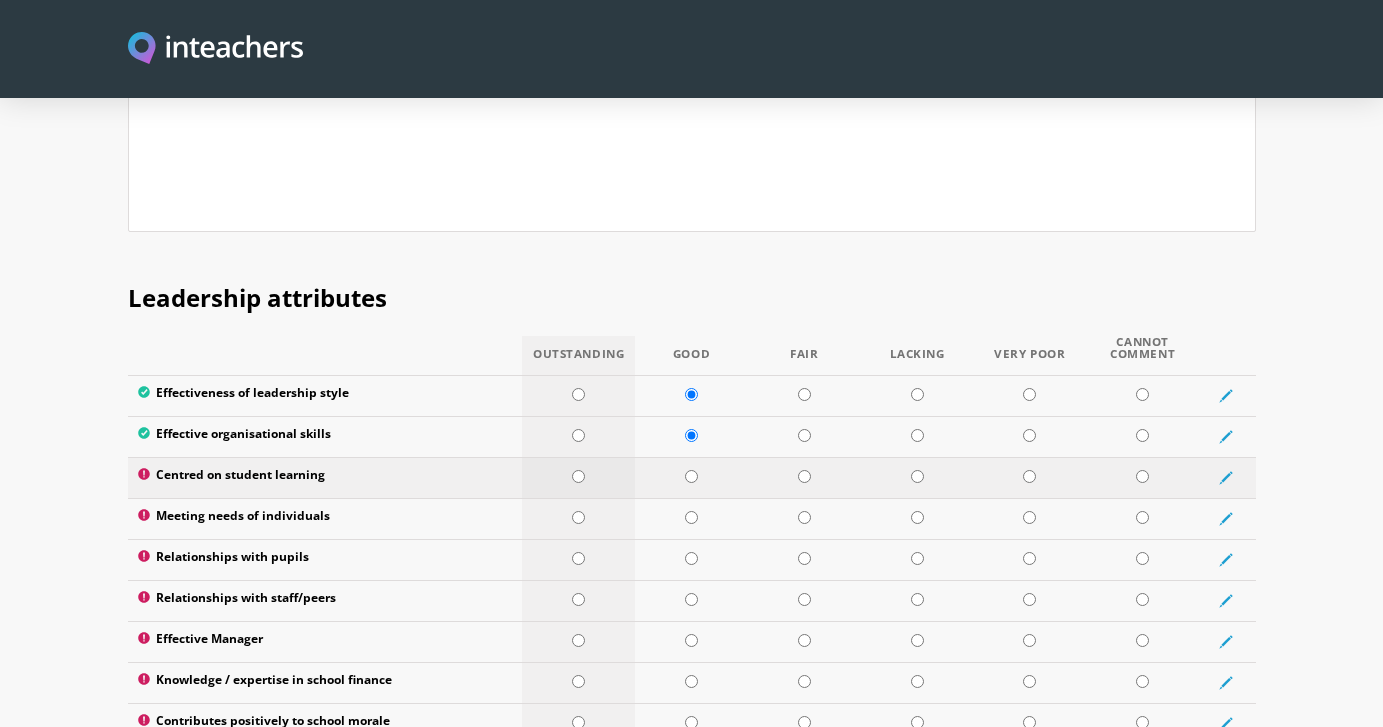 click at bounding box center [578, 476] 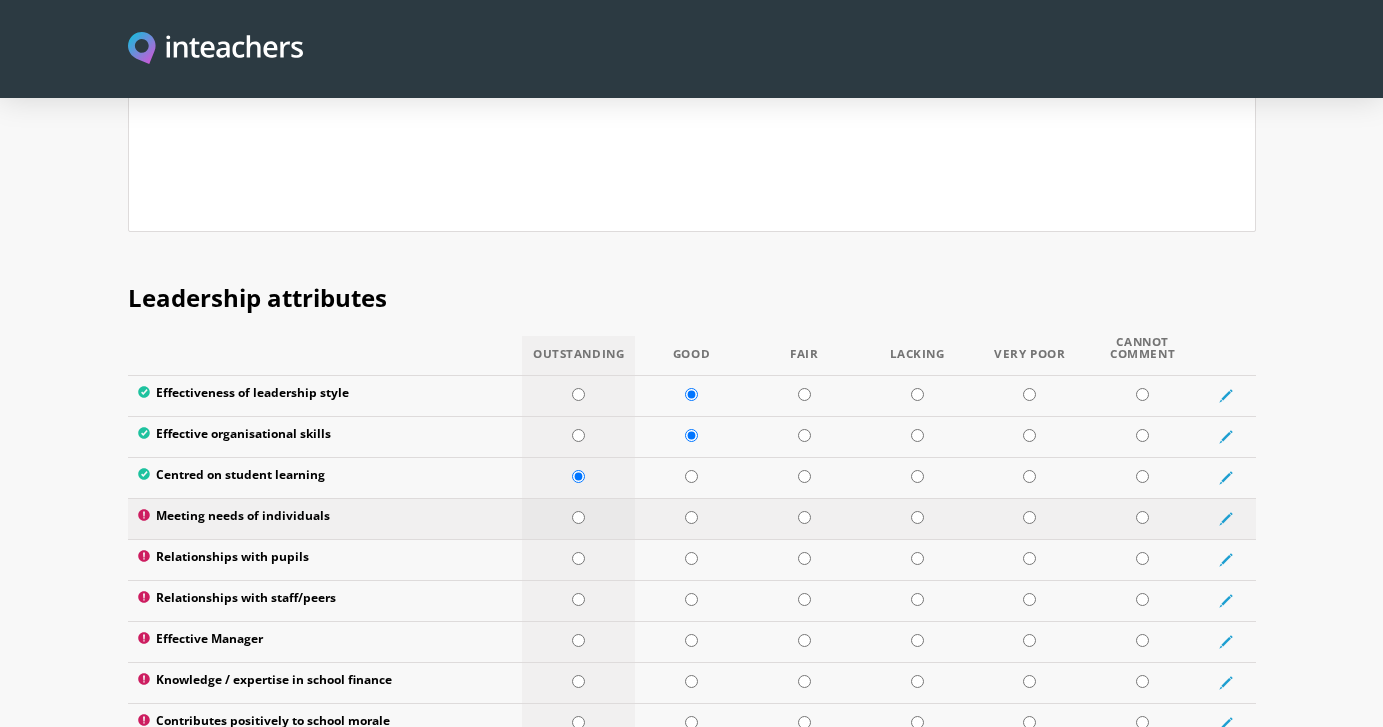click at bounding box center (578, 517) 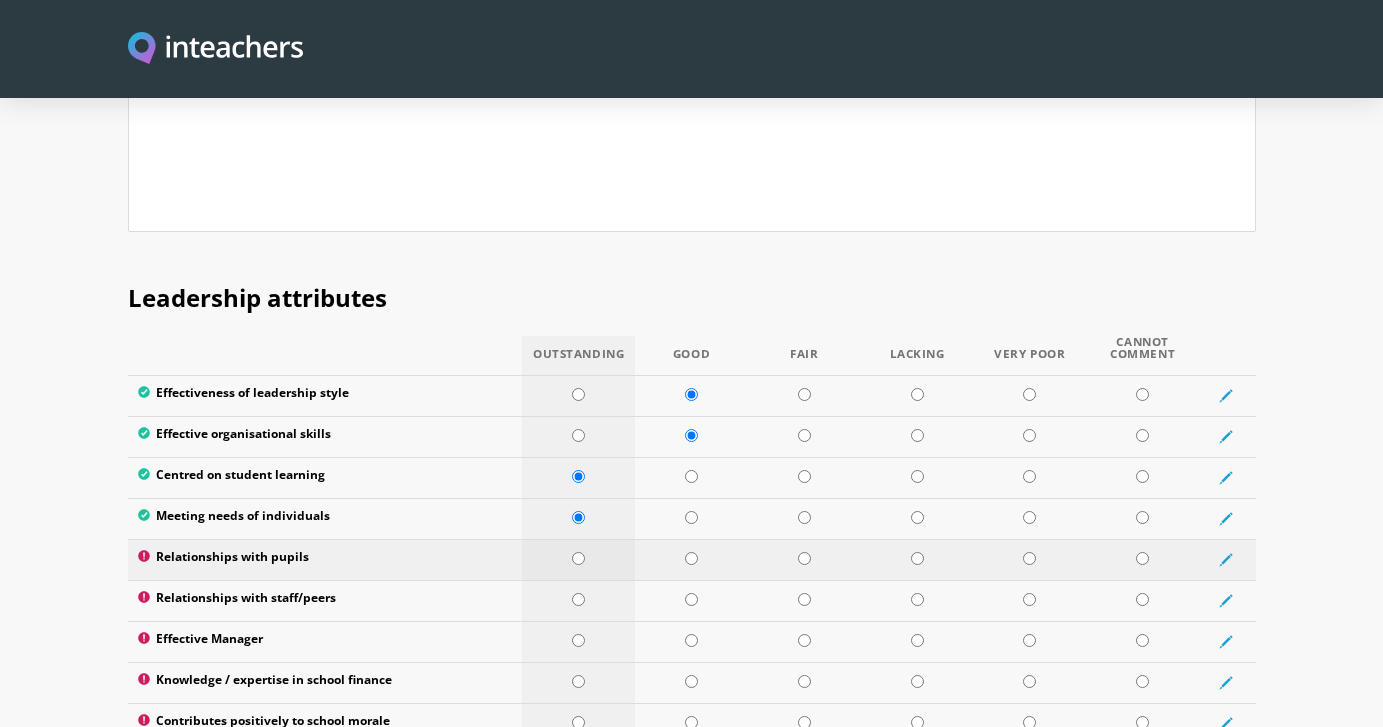 click at bounding box center (578, 558) 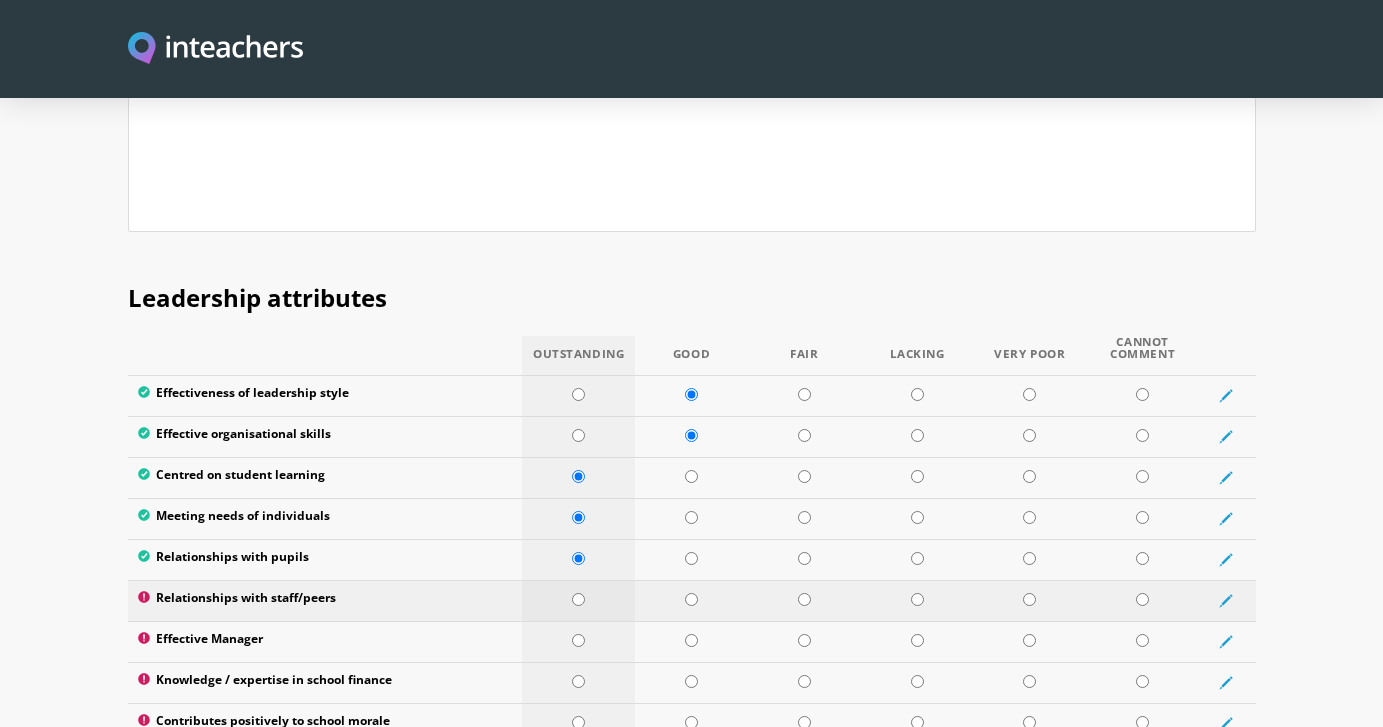 click at bounding box center (578, 599) 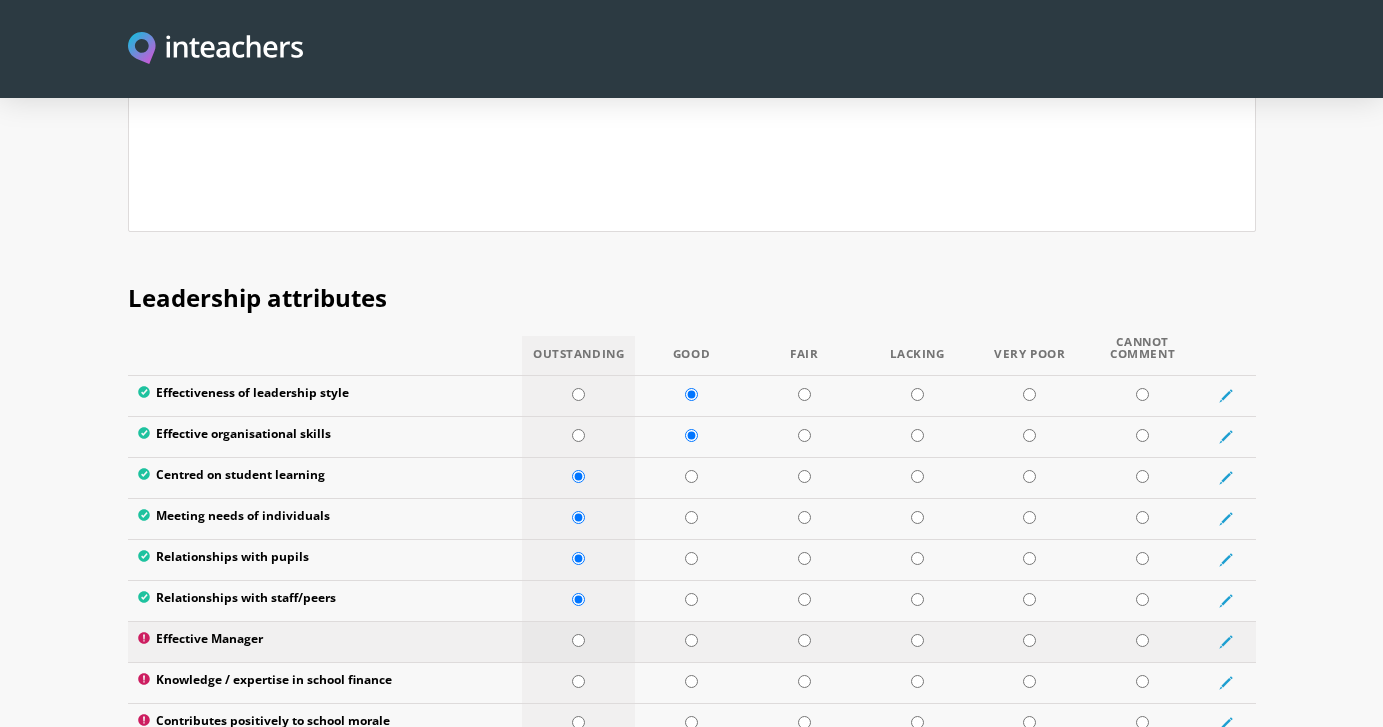 click at bounding box center [578, 640] 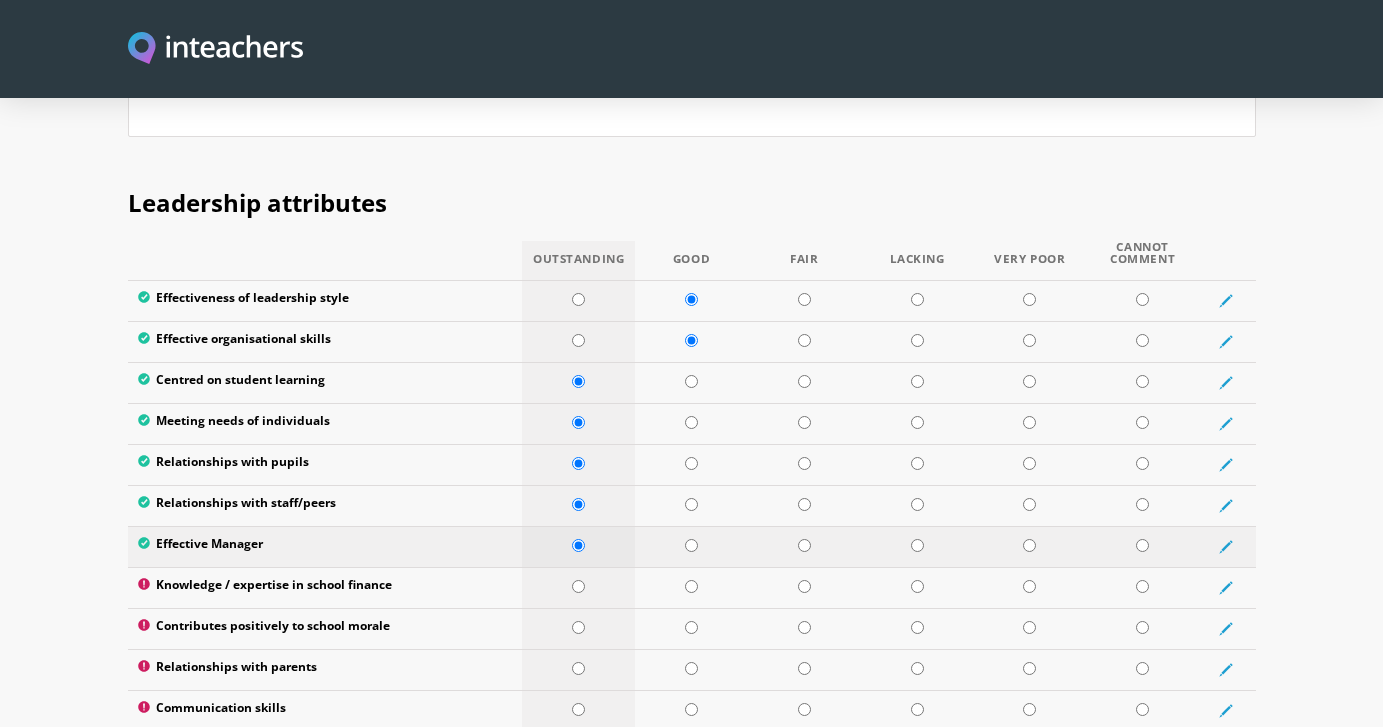 scroll, scrollTop: 2562, scrollLeft: 0, axis: vertical 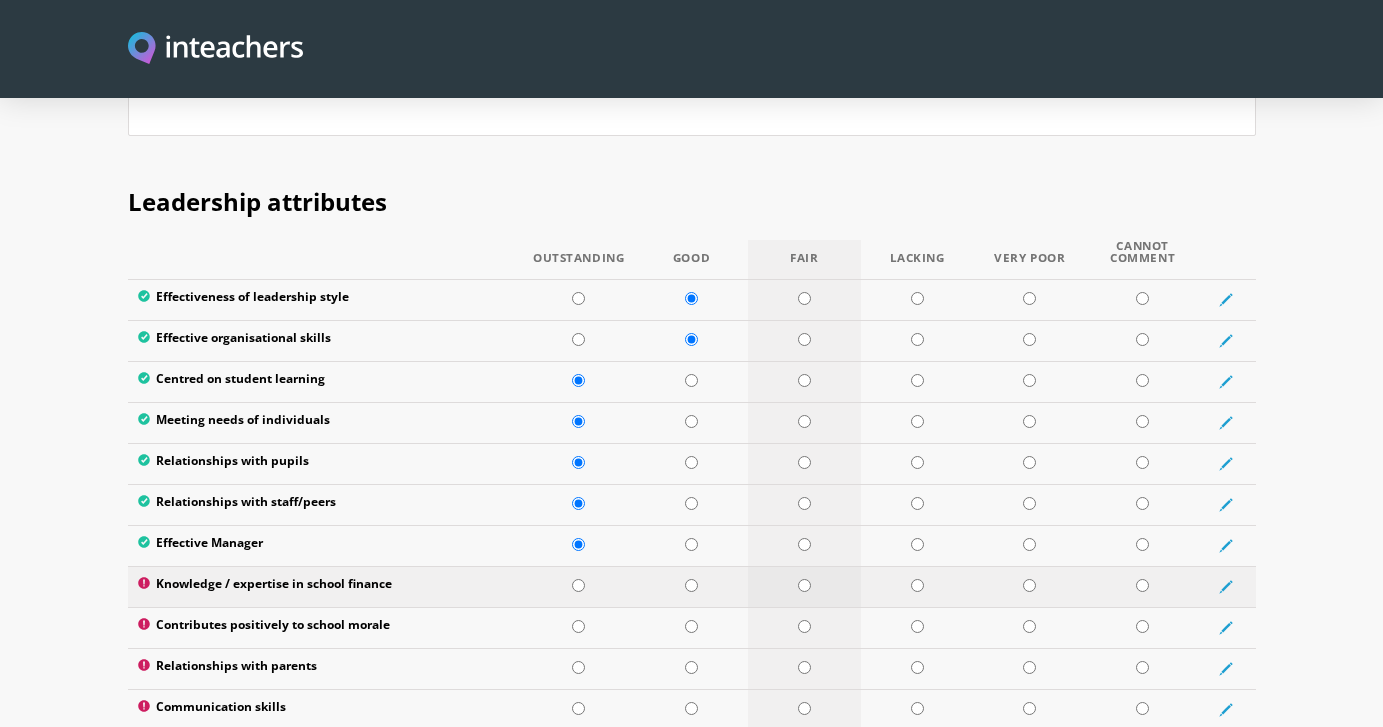 click at bounding box center (804, 585) 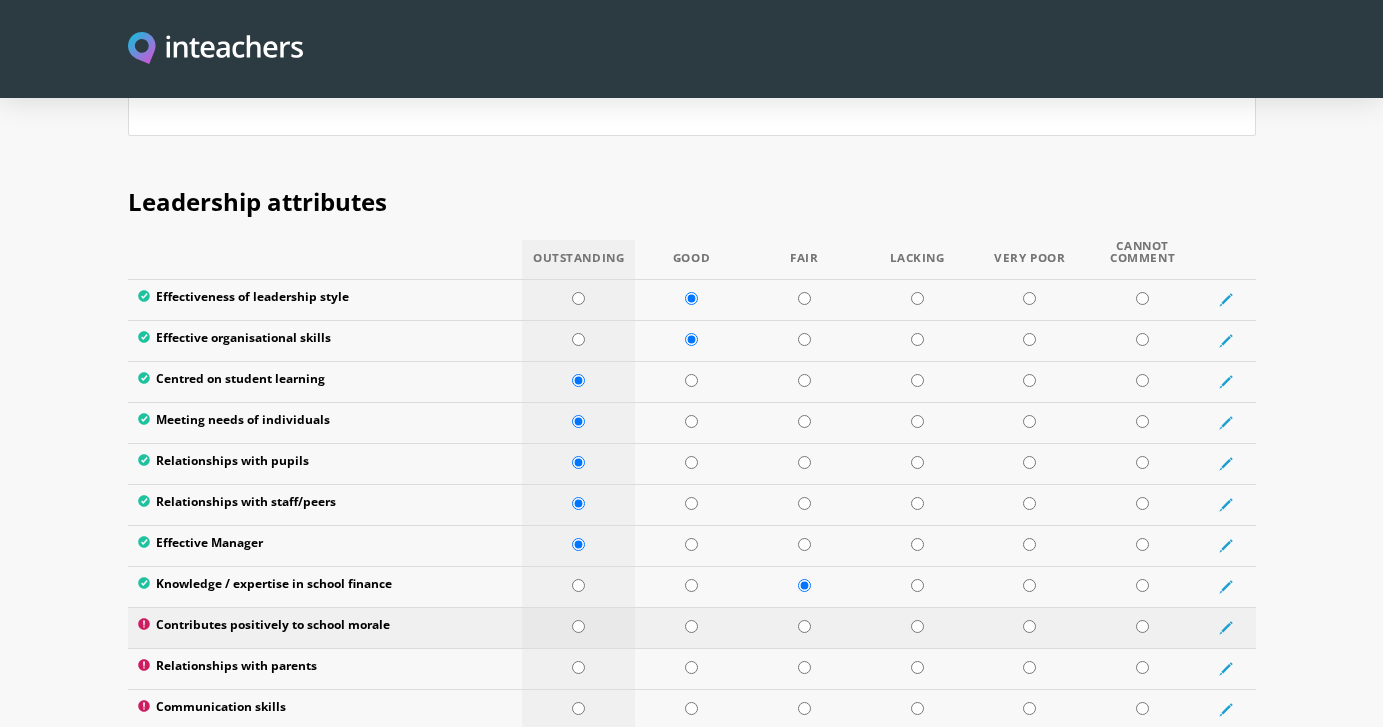 click at bounding box center (578, 626) 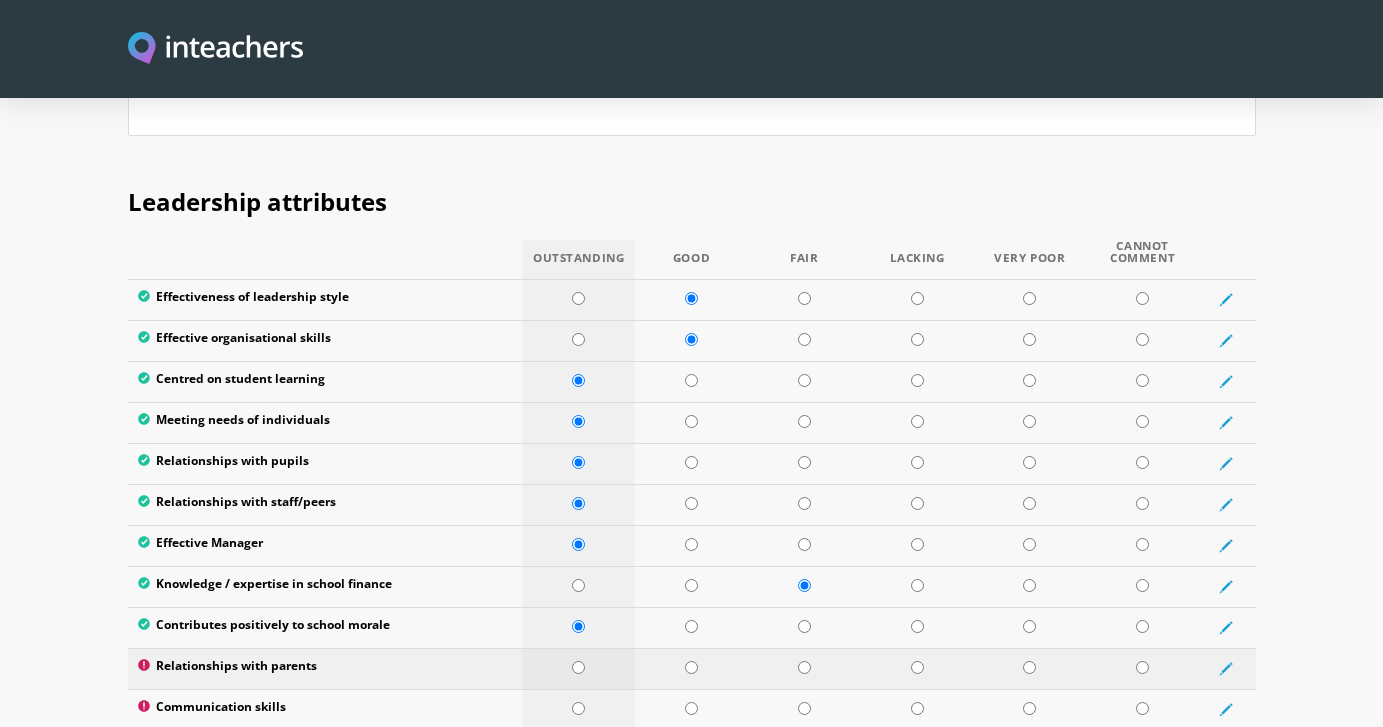 click at bounding box center (578, 667) 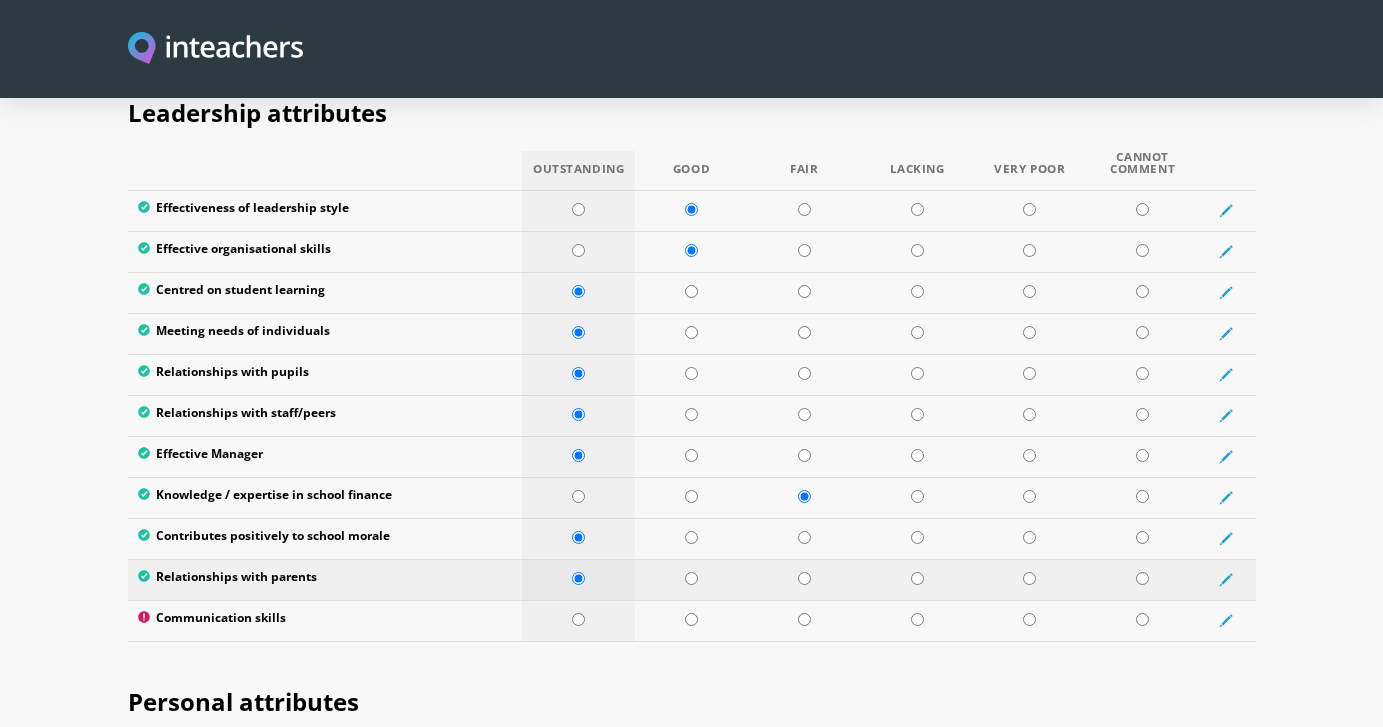 scroll, scrollTop: 2653, scrollLeft: 0, axis: vertical 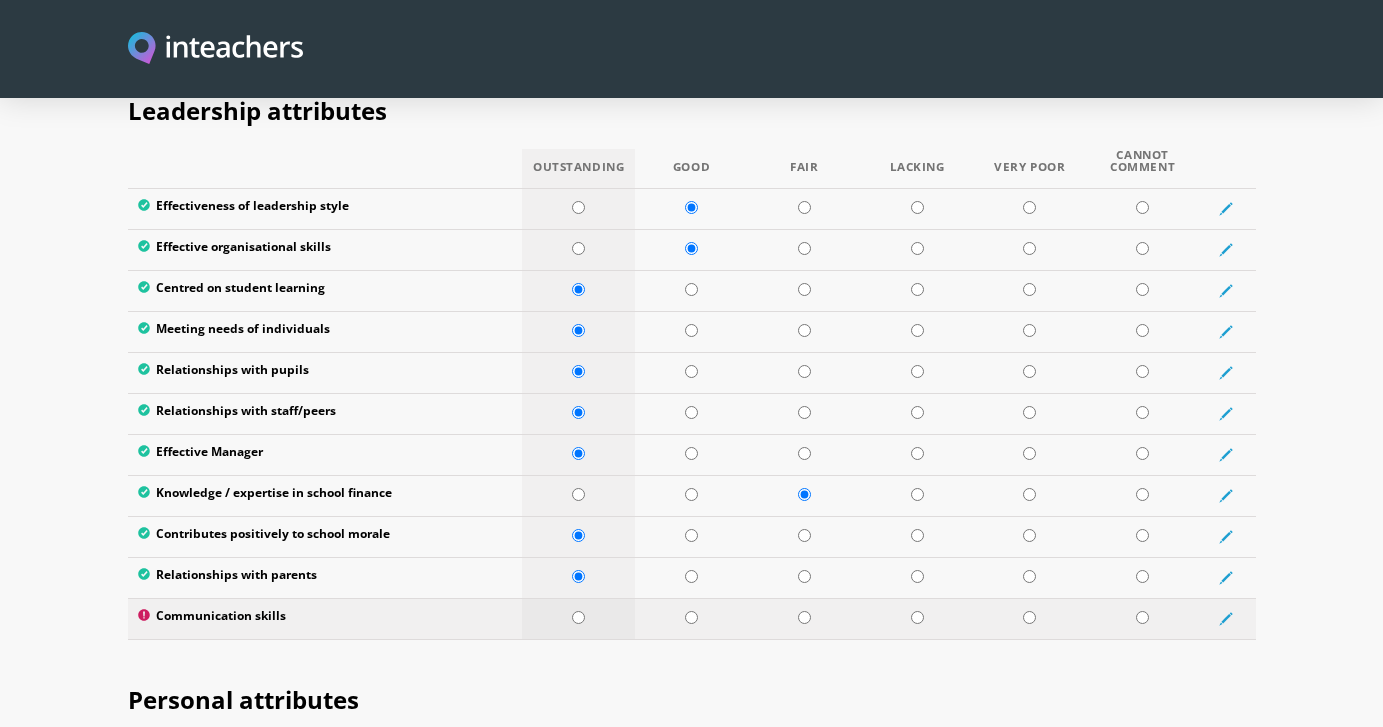 click at bounding box center [578, 617] 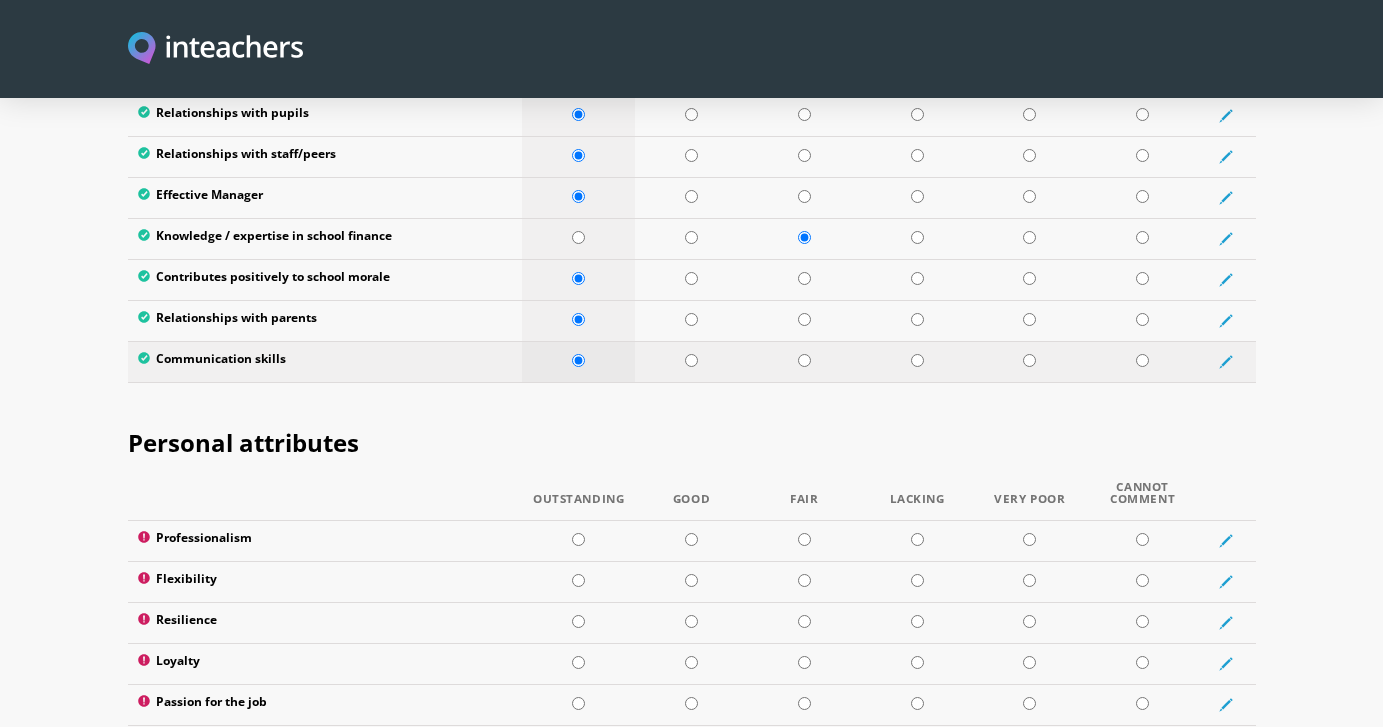 scroll, scrollTop: 3031, scrollLeft: 0, axis: vertical 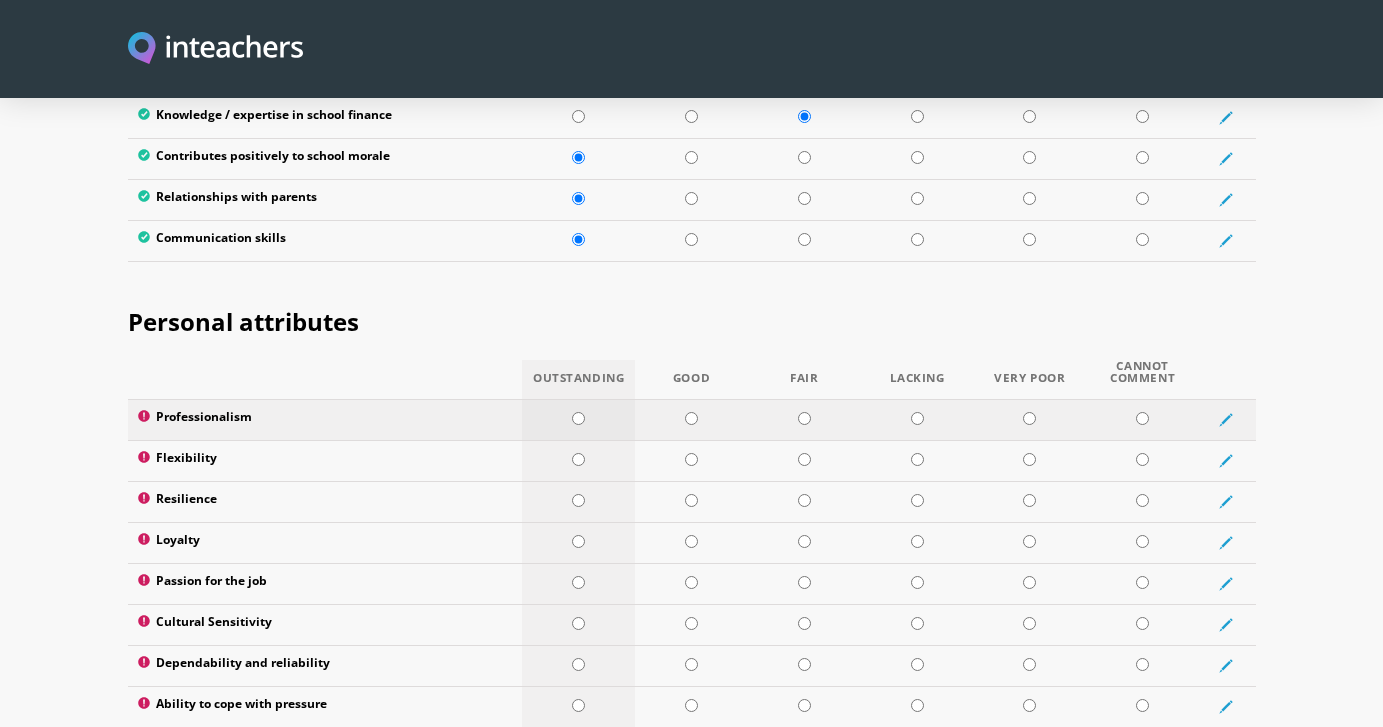 click at bounding box center (578, 418) 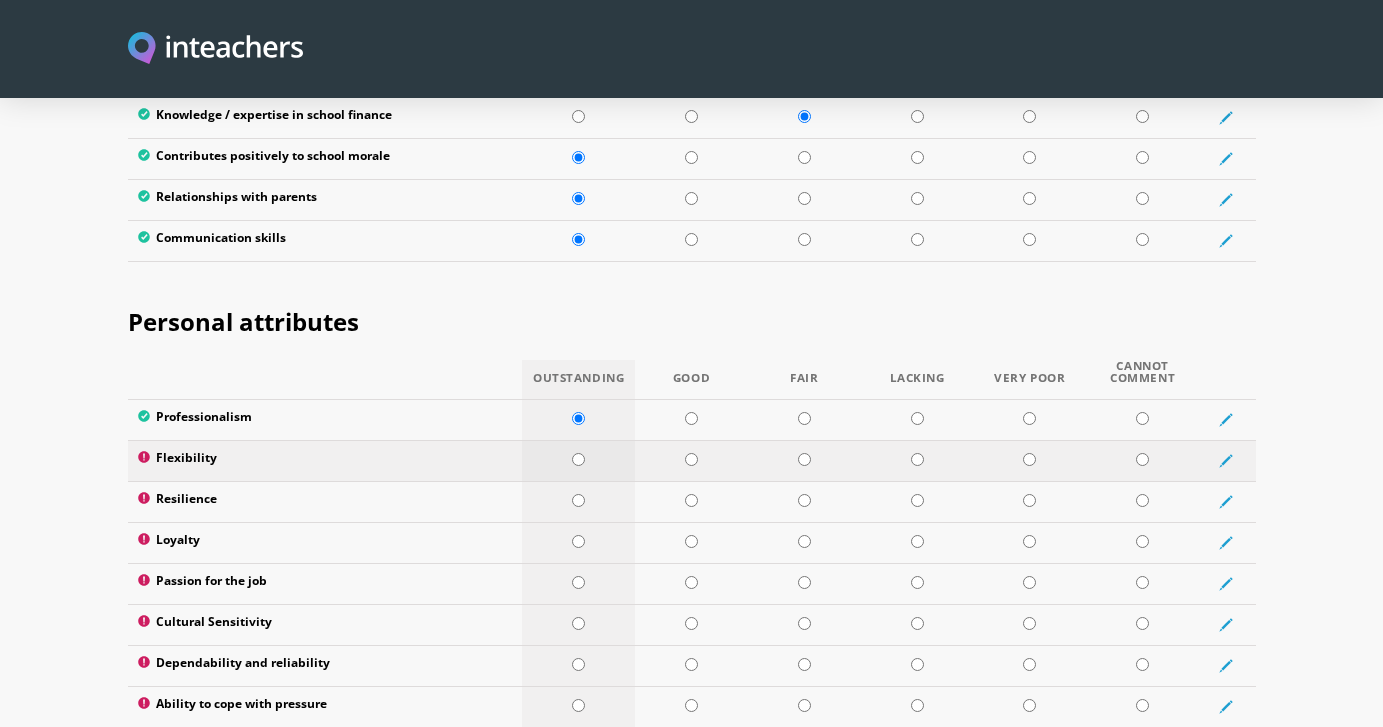 click at bounding box center (578, 459) 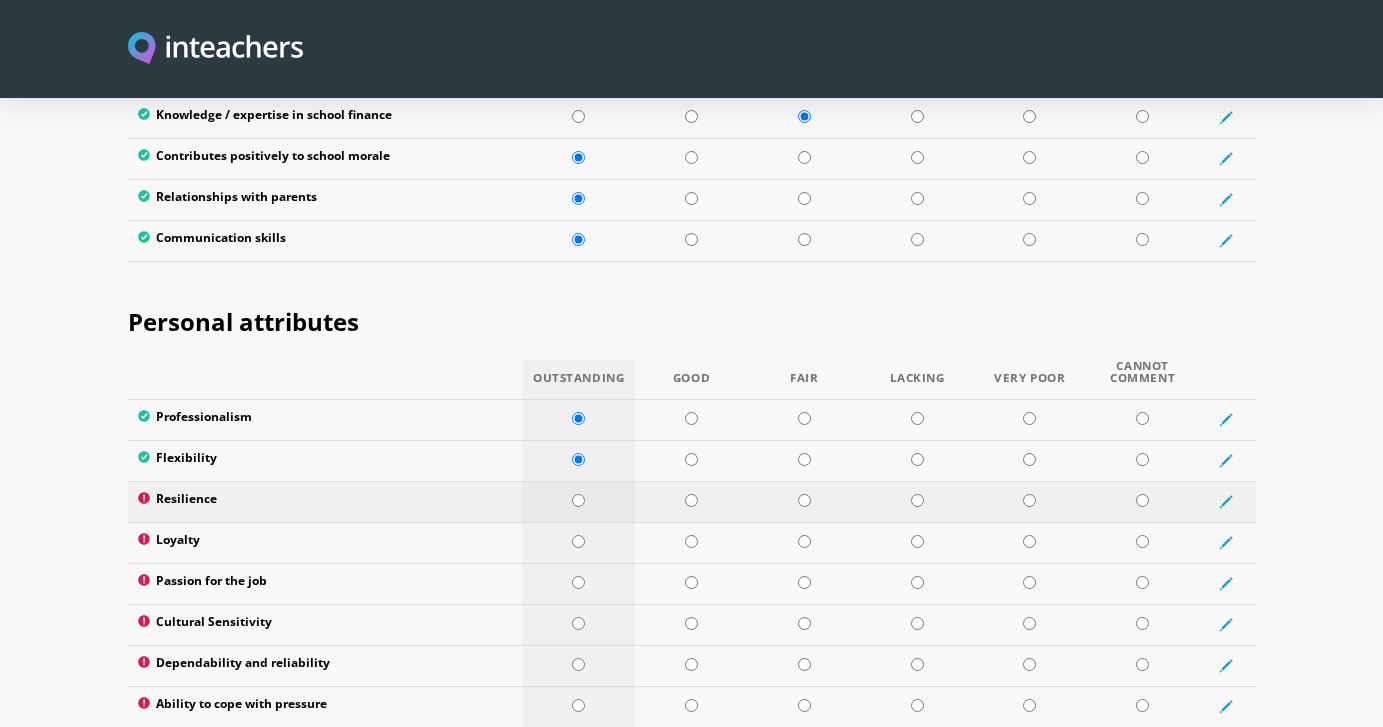 click at bounding box center [578, 500] 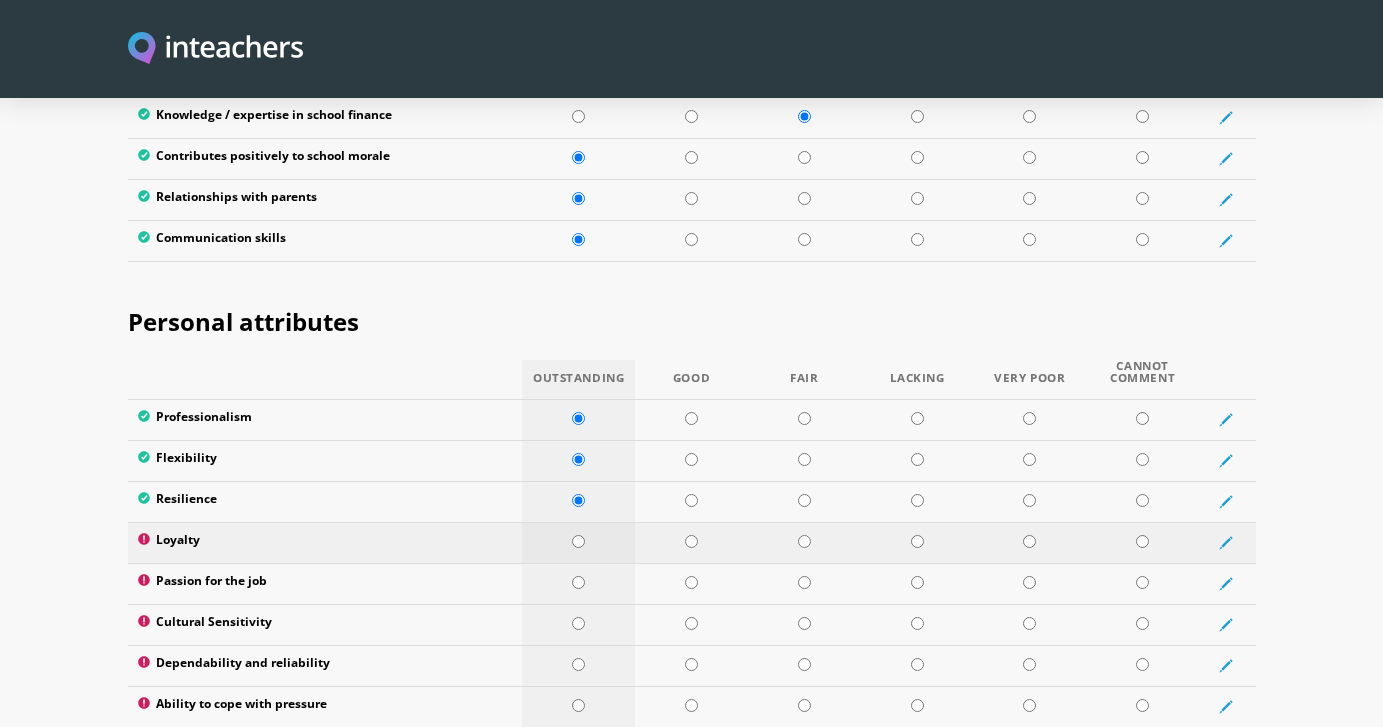 click at bounding box center (578, 541) 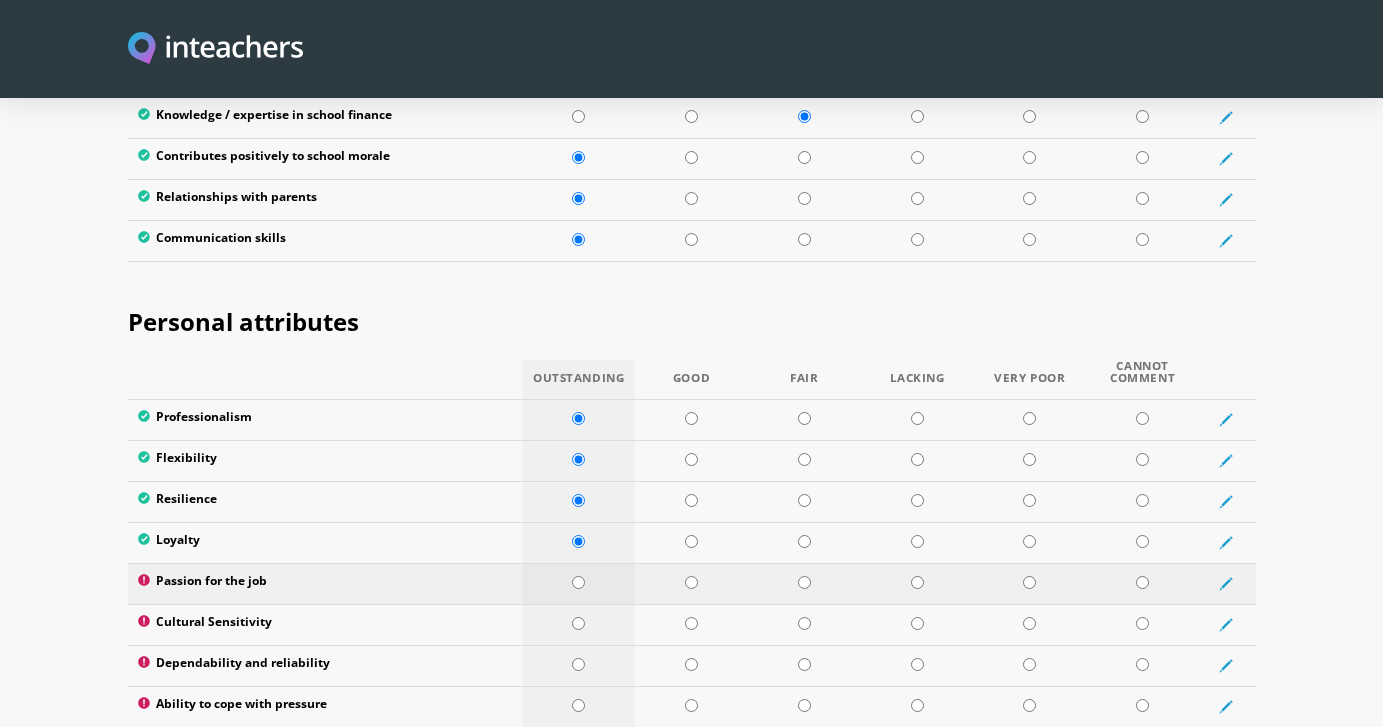 click at bounding box center [578, 582] 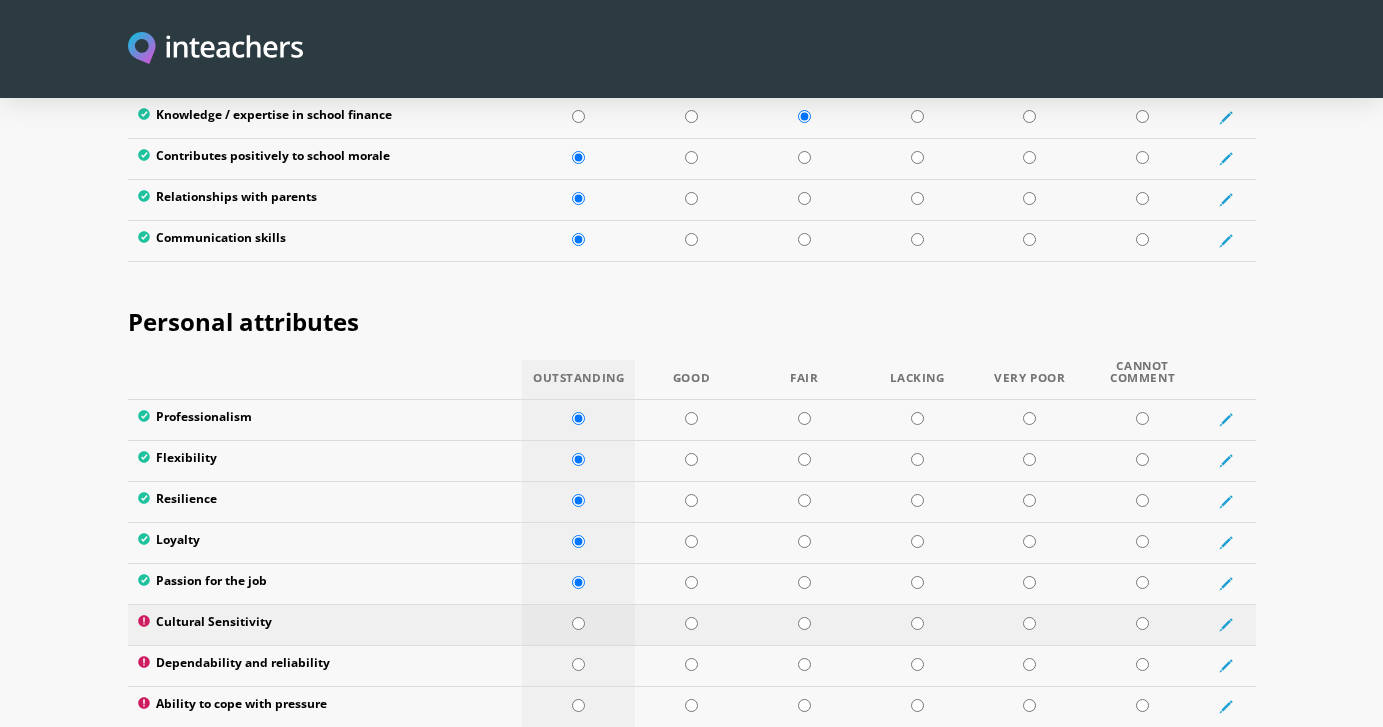 click at bounding box center [578, 623] 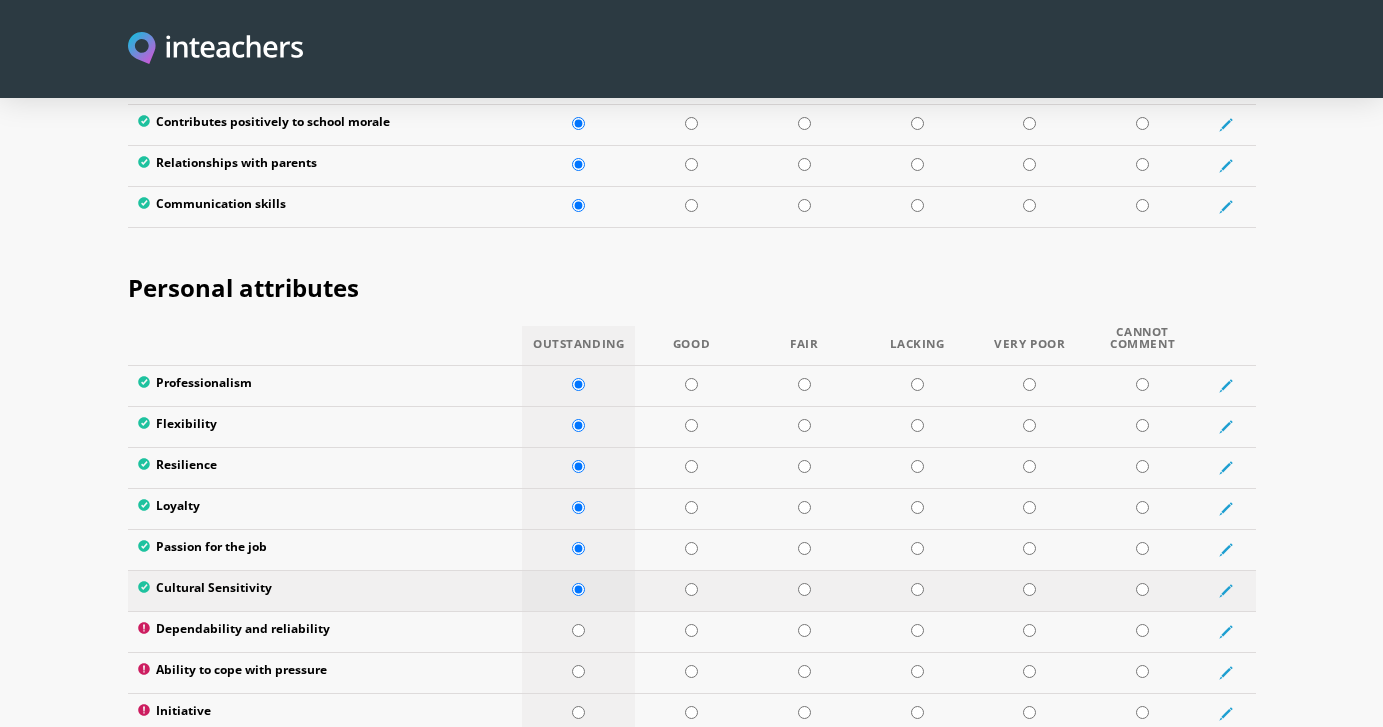 scroll, scrollTop: 3087, scrollLeft: 0, axis: vertical 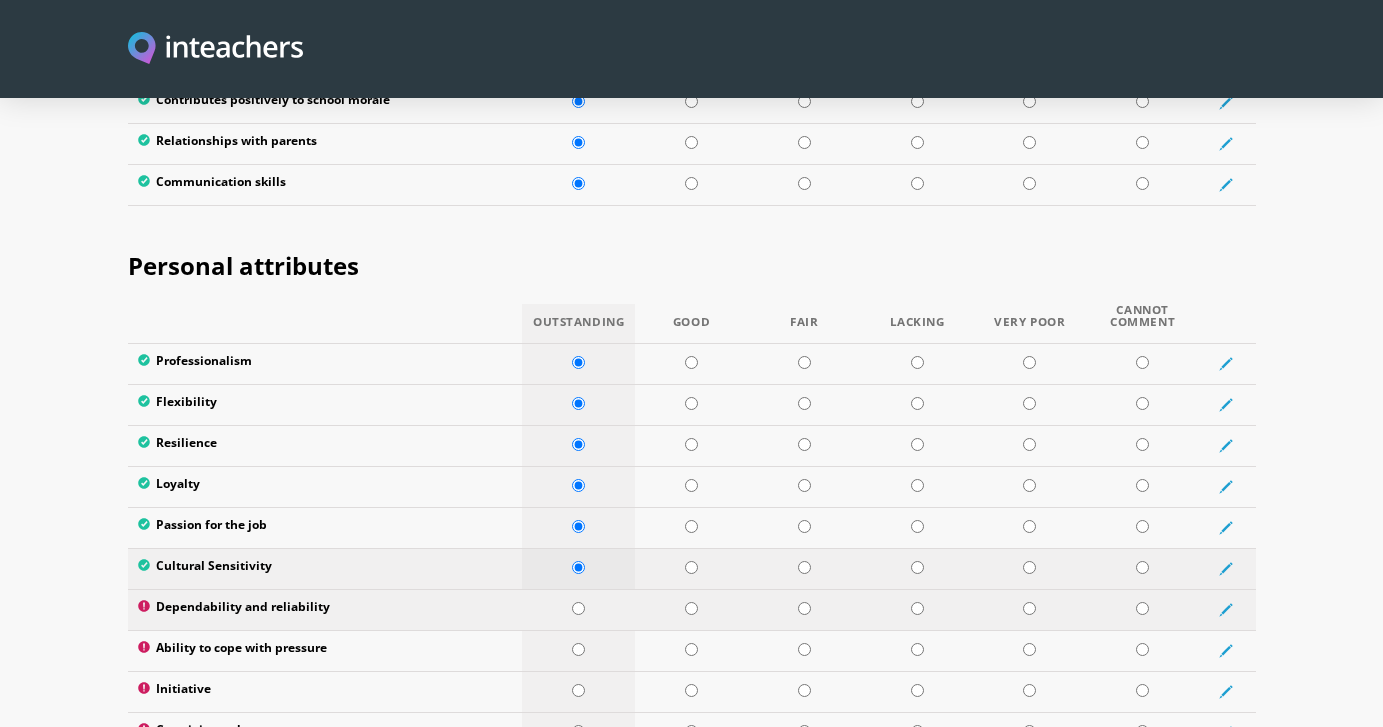 click at bounding box center [578, 609] 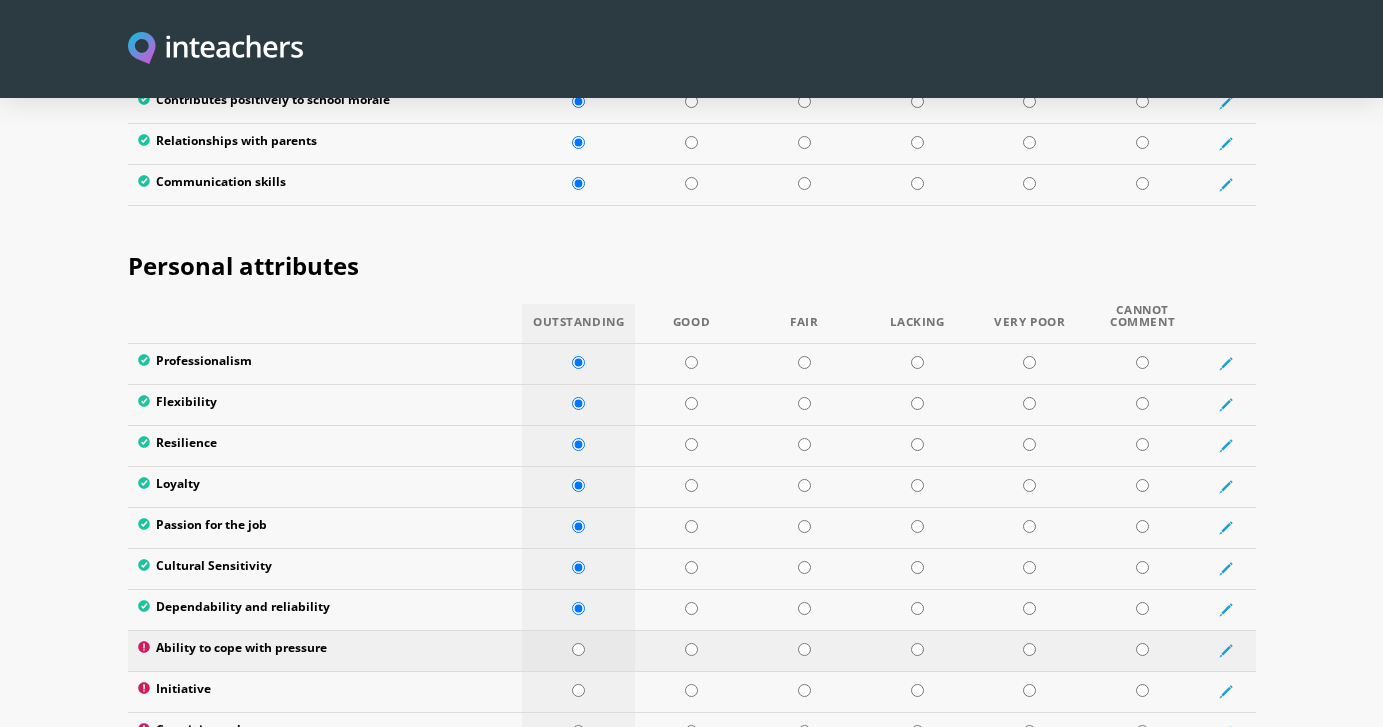 click at bounding box center (578, 649) 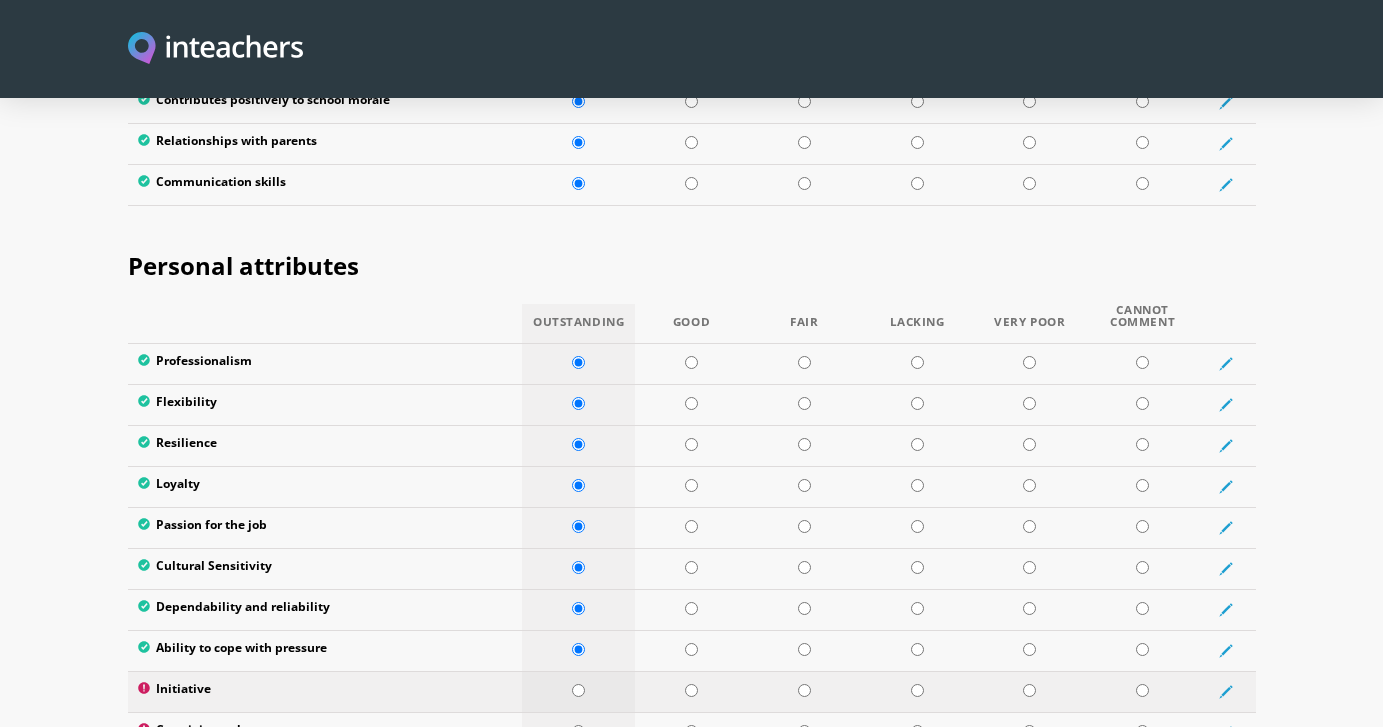 click at bounding box center [578, 690] 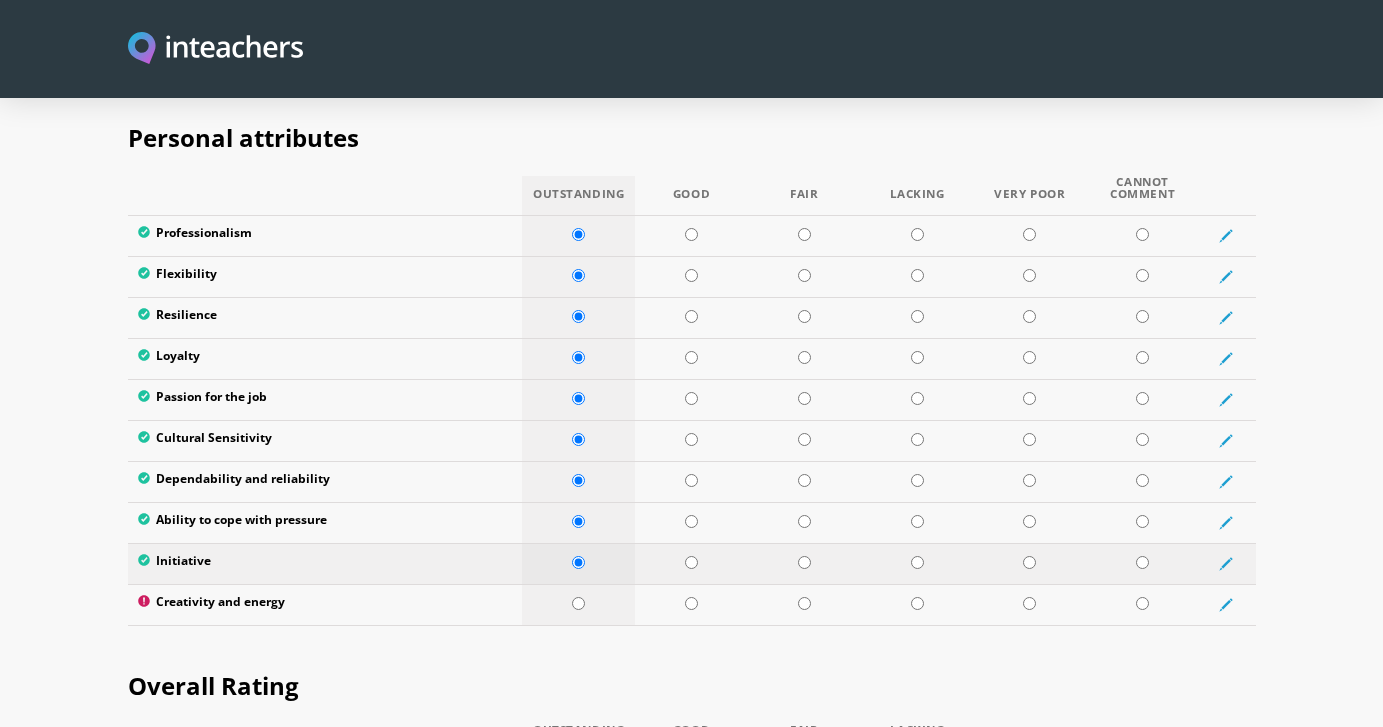 scroll, scrollTop: 3219, scrollLeft: 0, axis: vertical 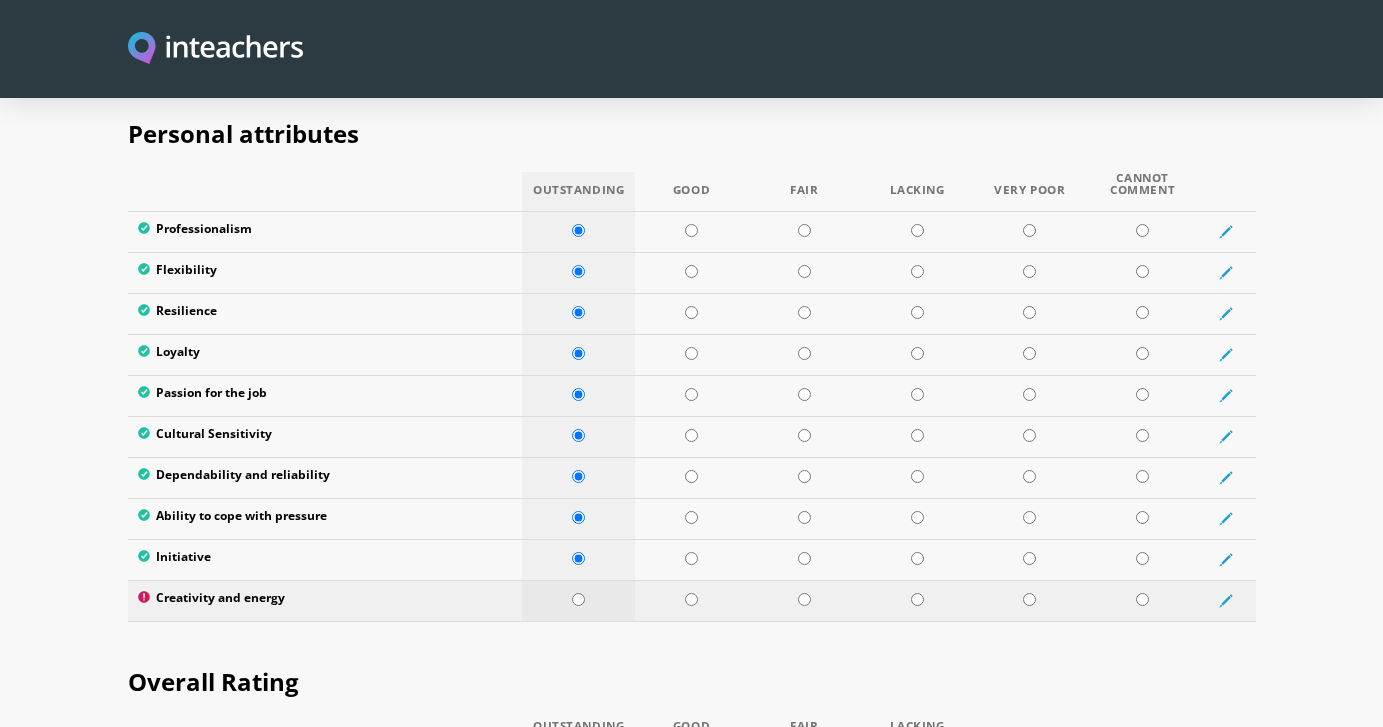 click at bounding box center (578, 599) 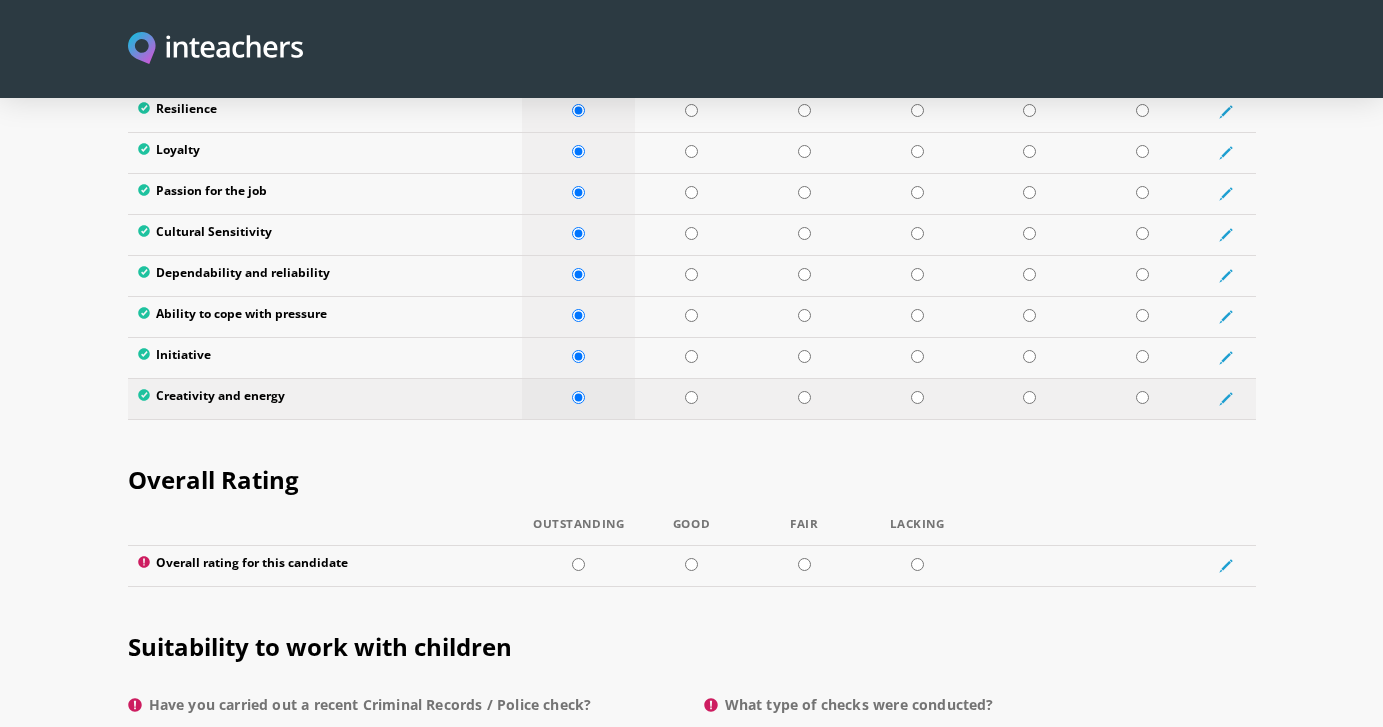 scroll, scrollTop: 3527, scrollLeft: 0, axis: vertical 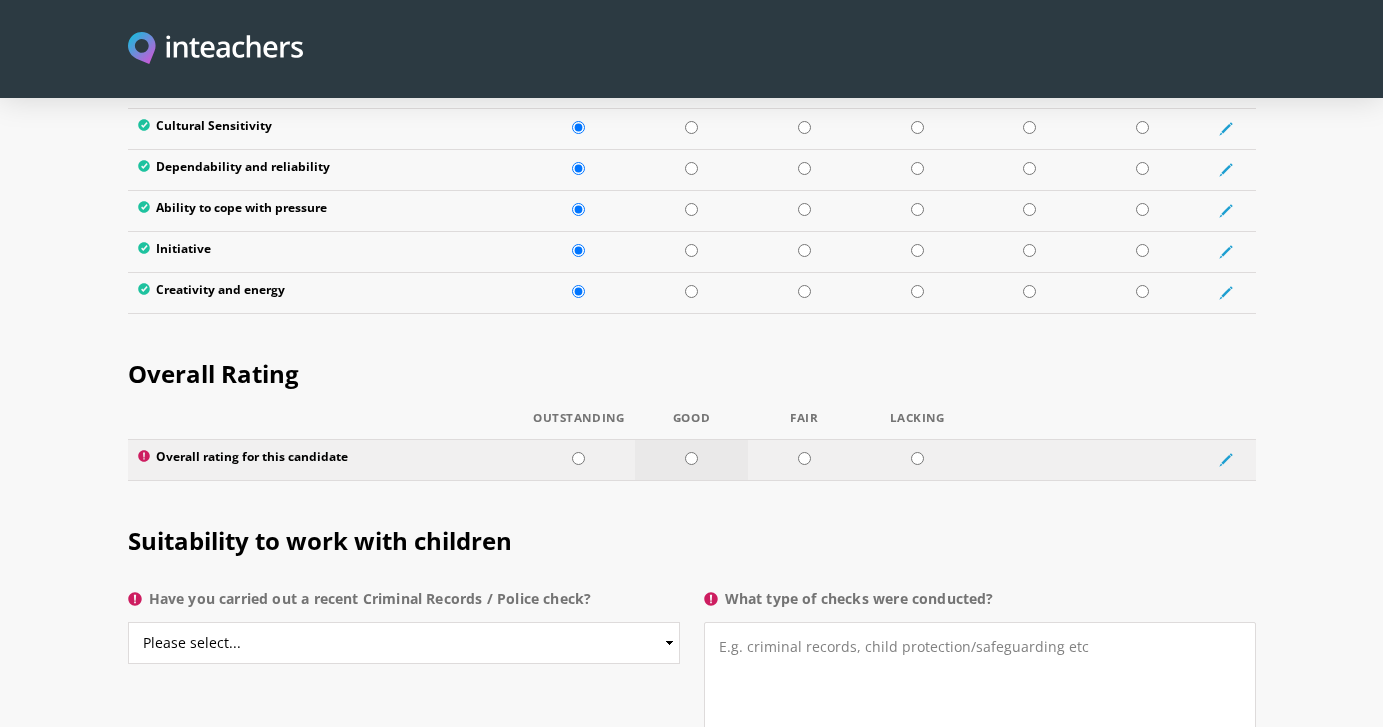 click at bounding box center (691, 458) 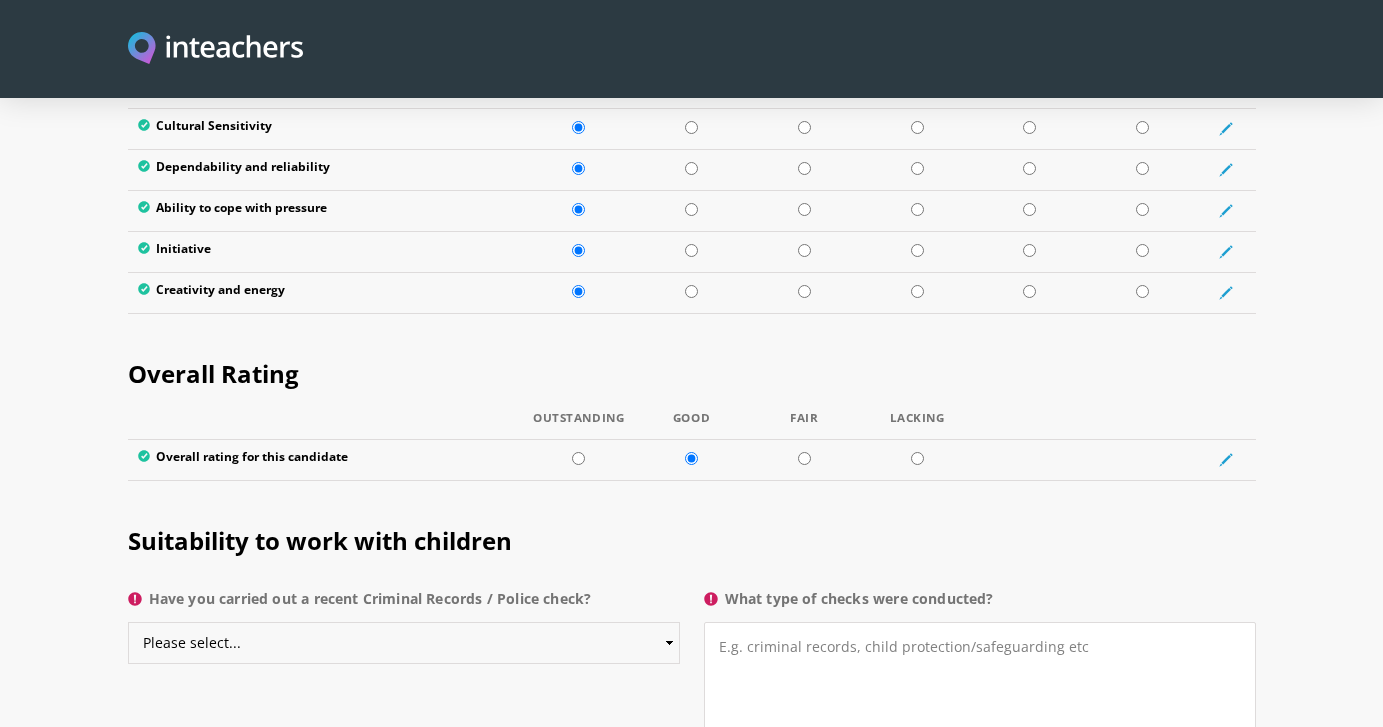 click on "Please select... Yes
No
Do not know" at bounding box center (404, 643) 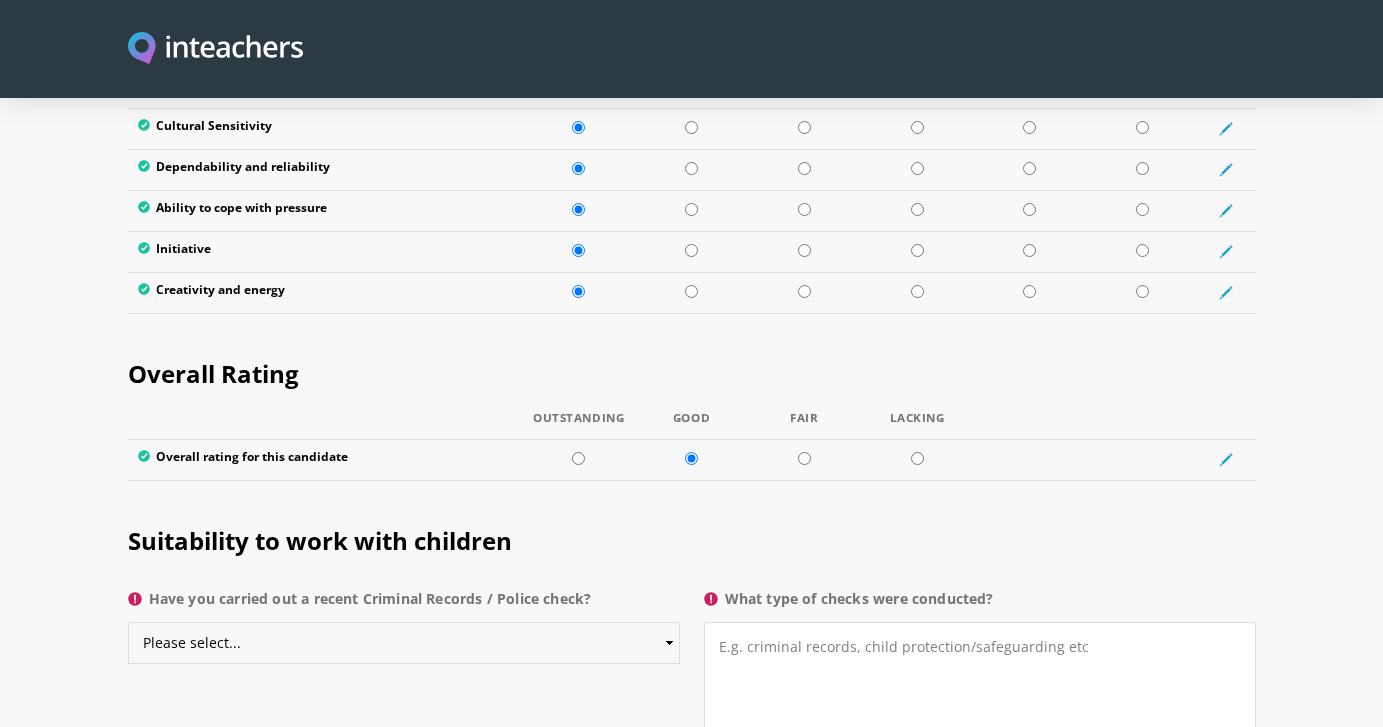 select on "Do not know" 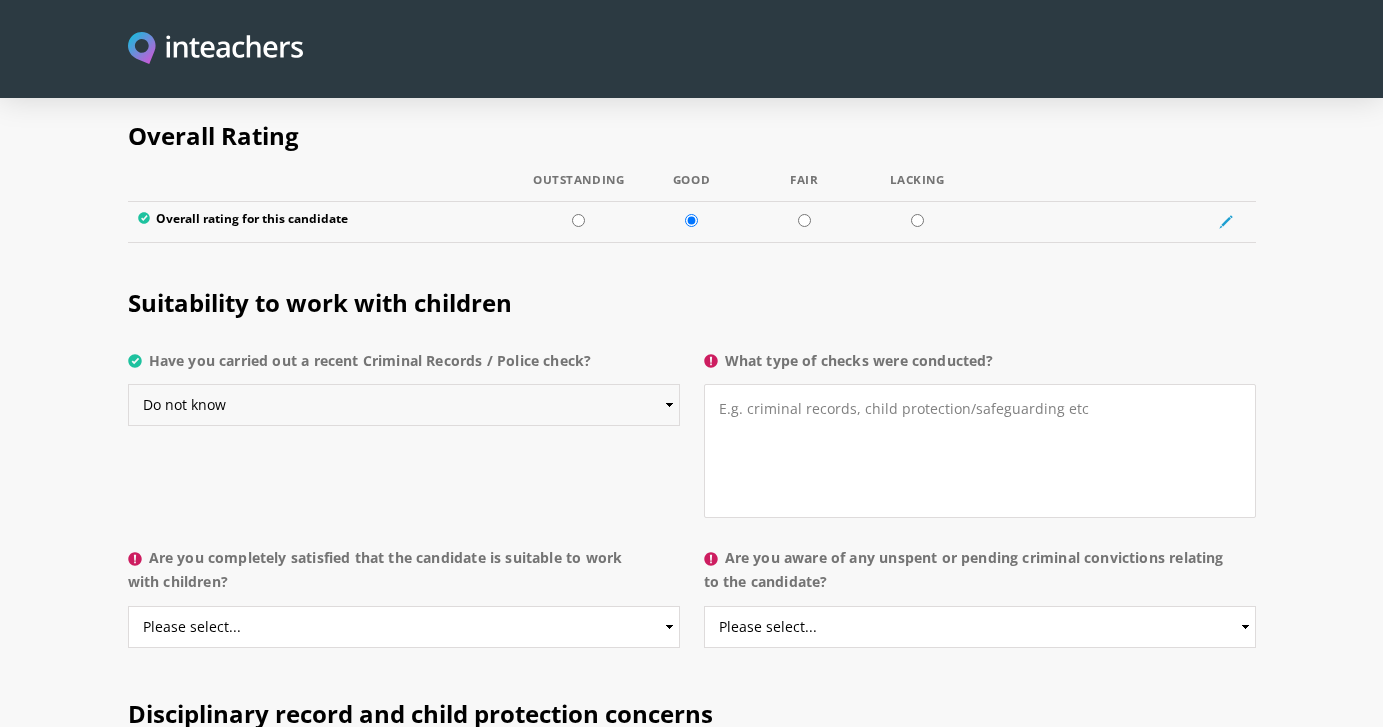 scroll, scrollTop: 3792, scrollLeft: 0, axis: vertical 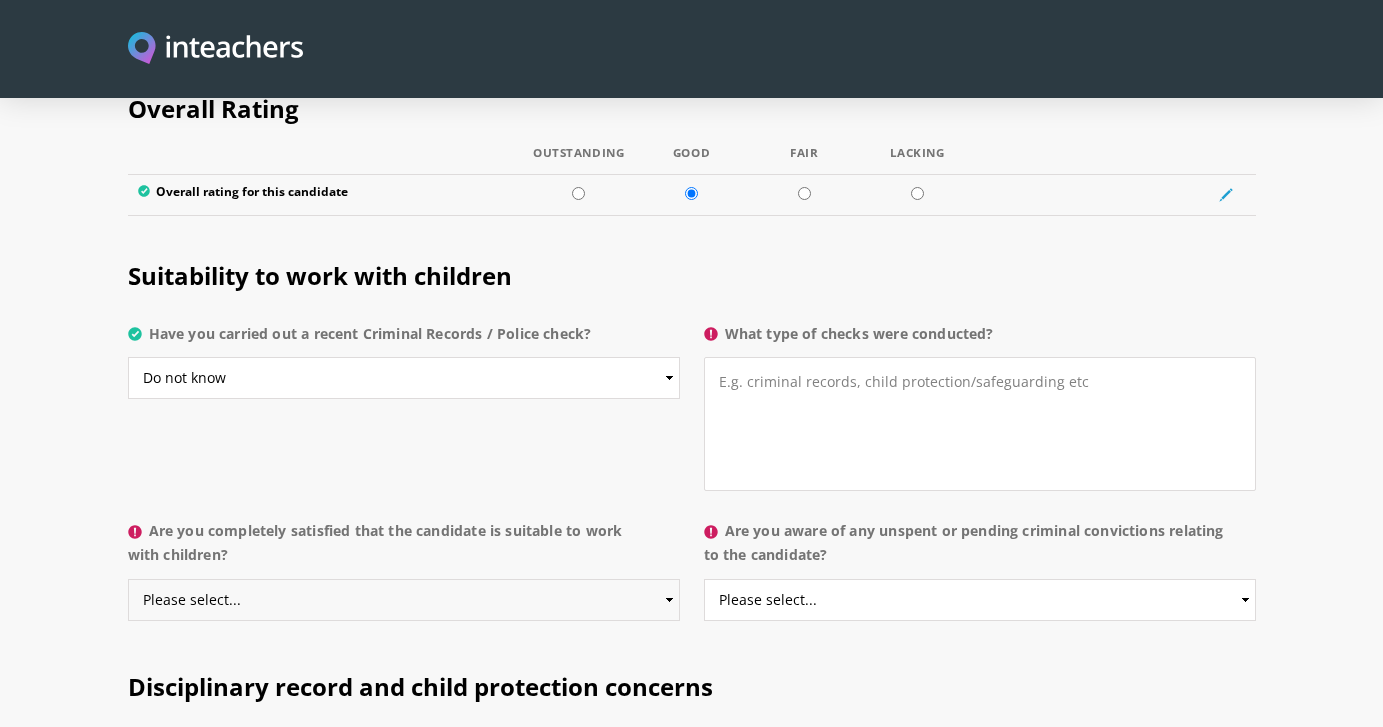 click on "Please select... Yes
No
Do not know" at bounding box center (404, 600) 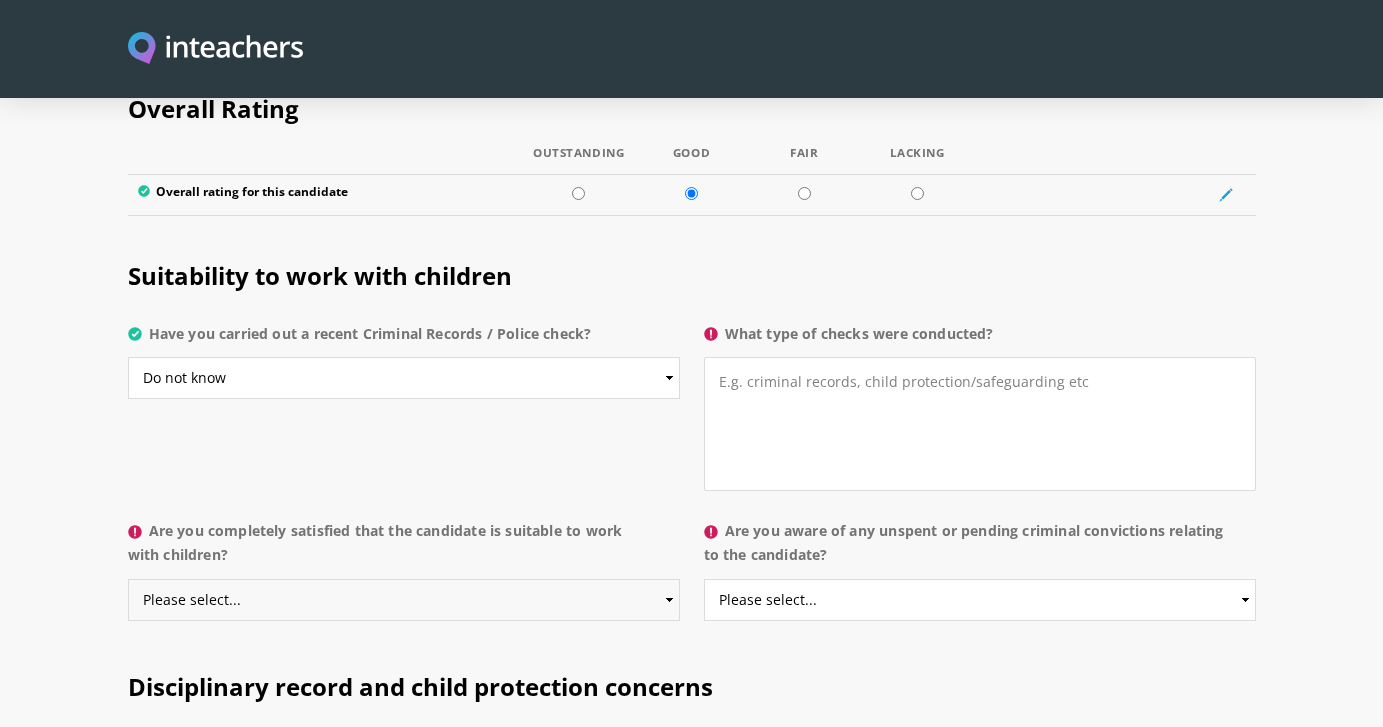 select on "Yes" 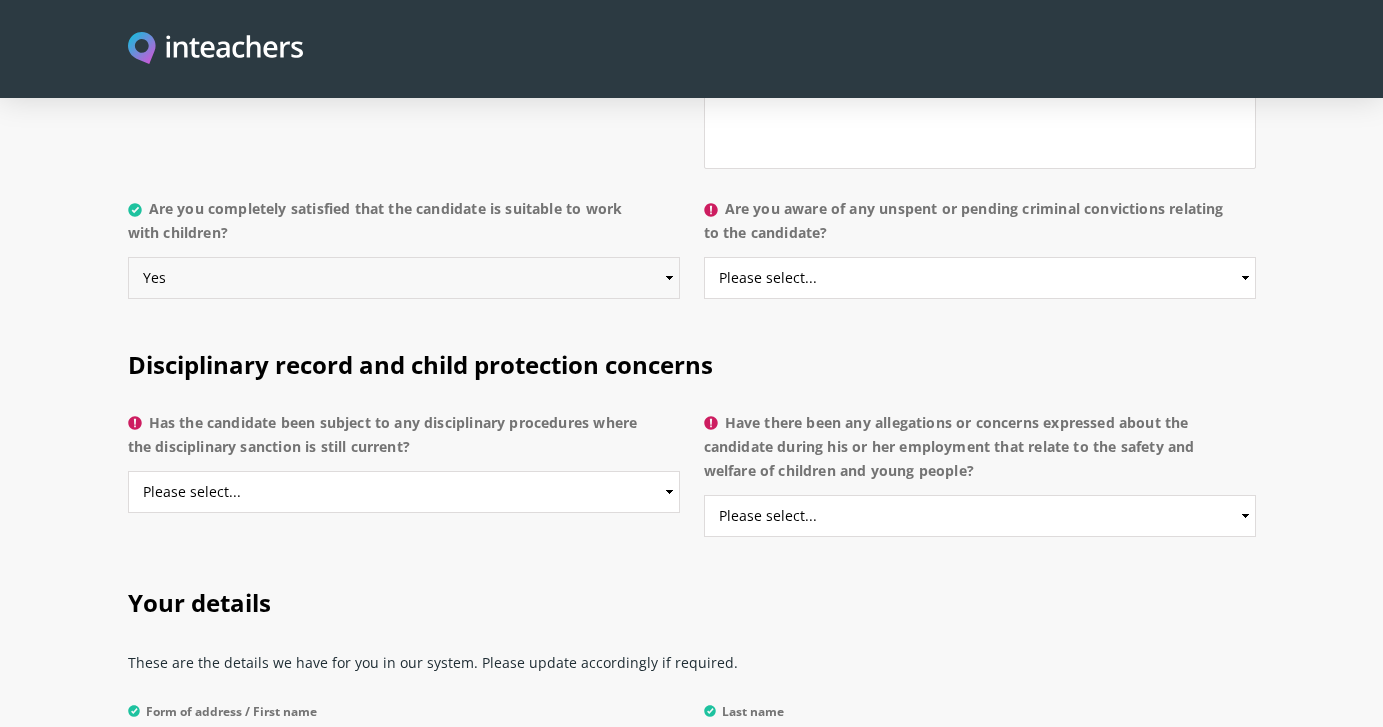 scroll, scrollTop: 4116, scrollLeft: 0, axis: vertical 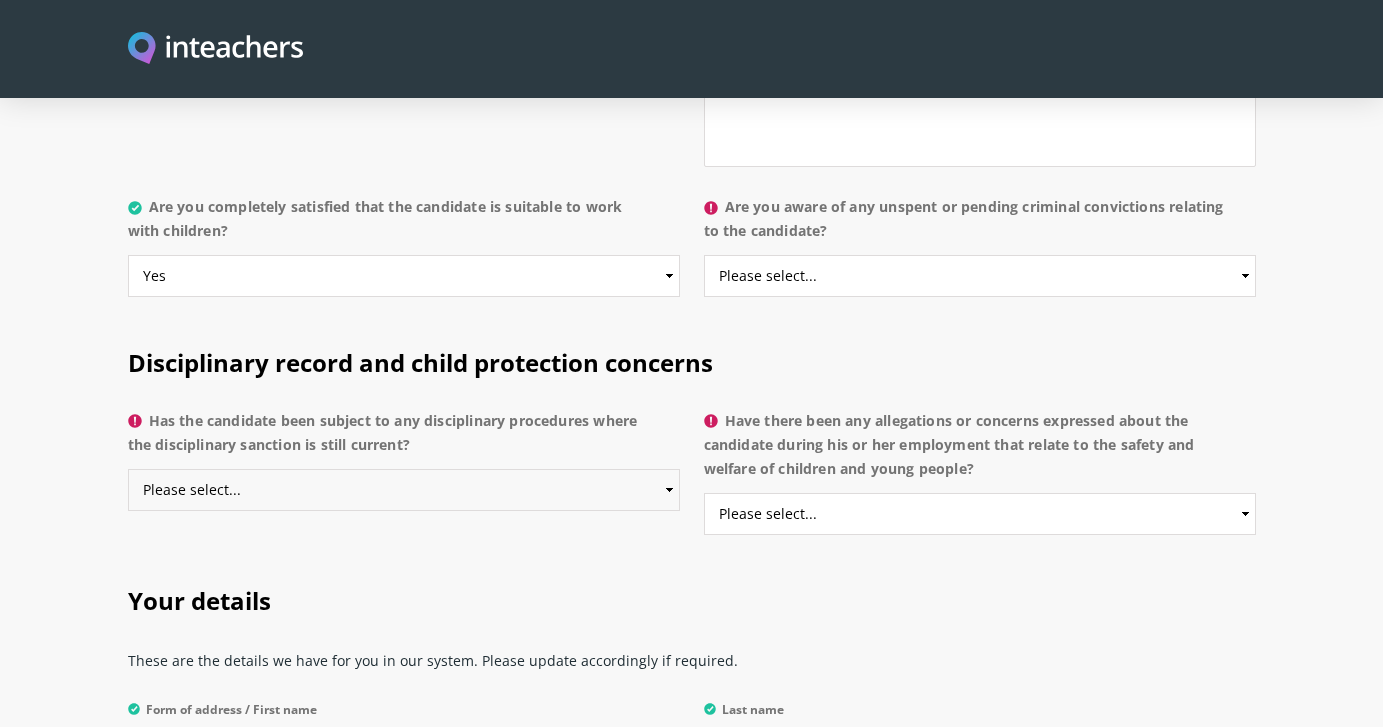 click on "Please select... Yes
No
Do not know" at bounding box center [404, 490] 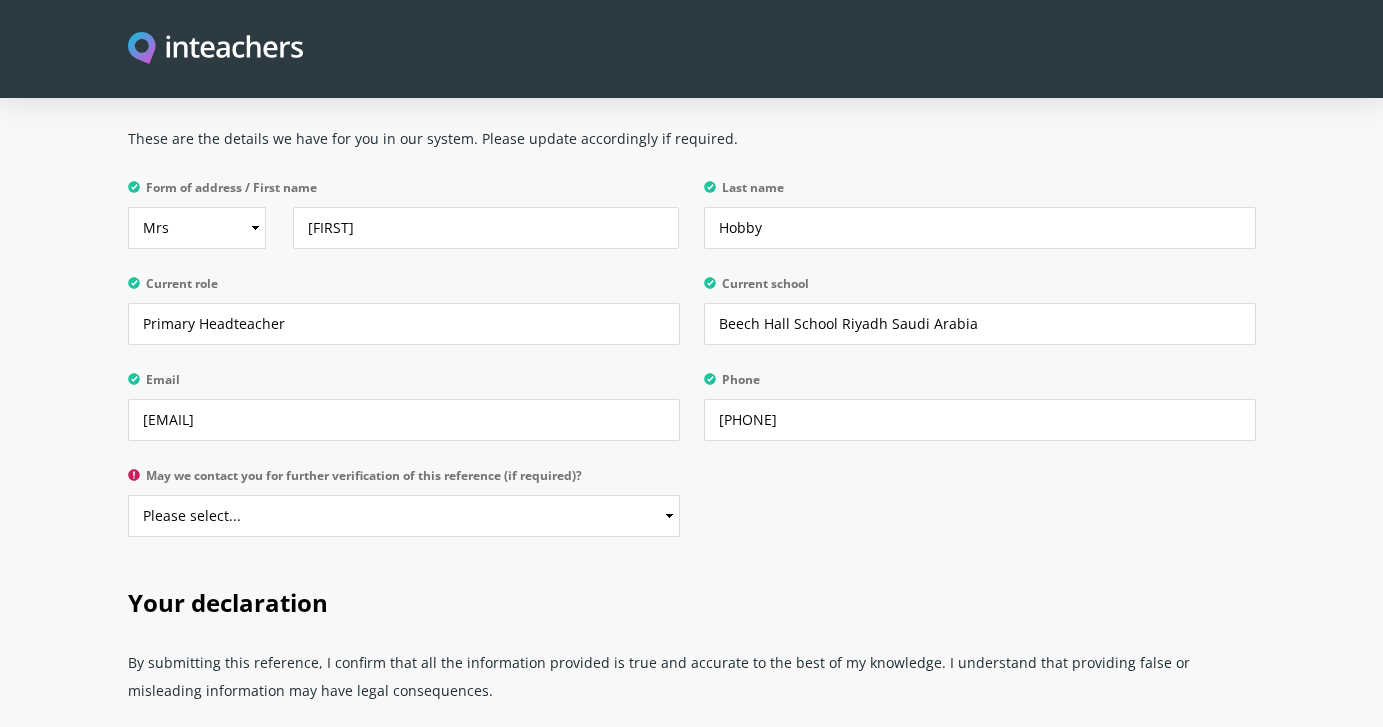 scroll, scrollTop: 4688, scrollLeft: 0, axis: vertical 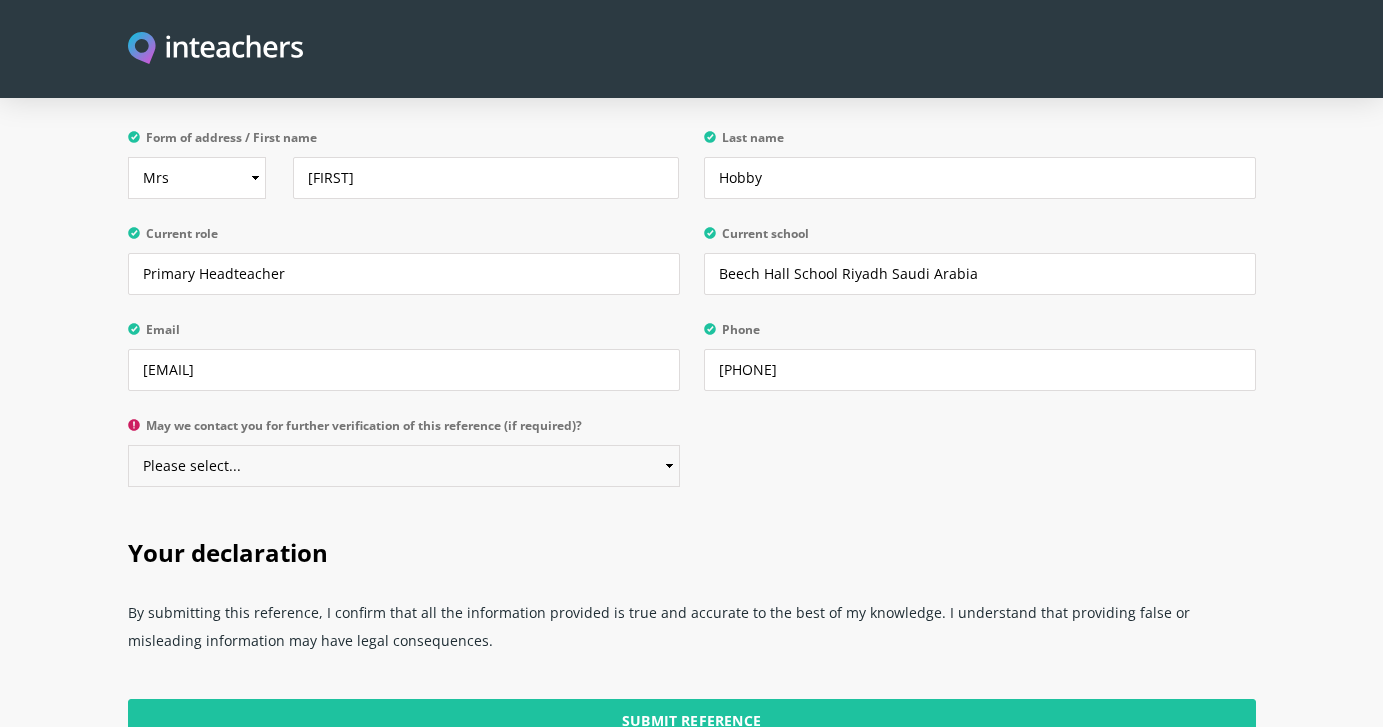 click on "Please select... Yes
No" at bounding box center (404, 466) 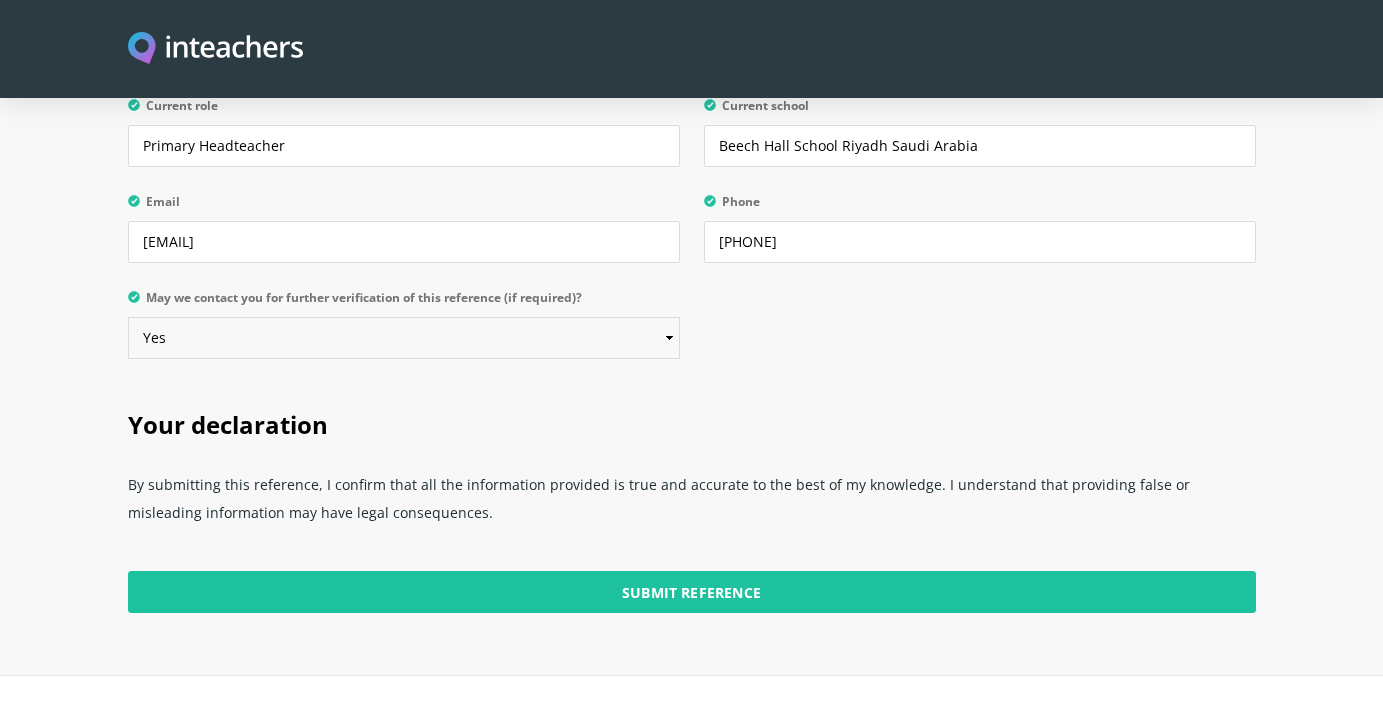 scroll, scrollTop: 4851, scrollLeft: 0, axis: vertical 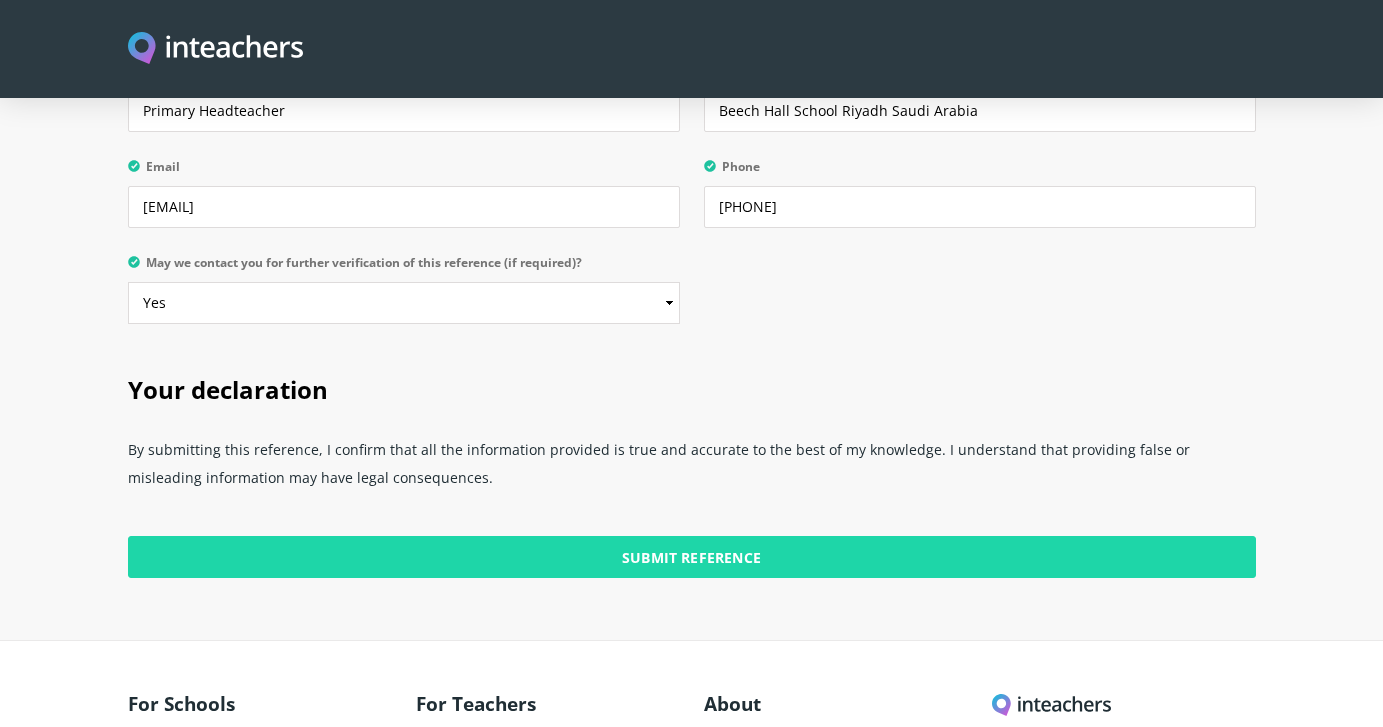 click on "Submit Reference" at bounding box center (692, 557) 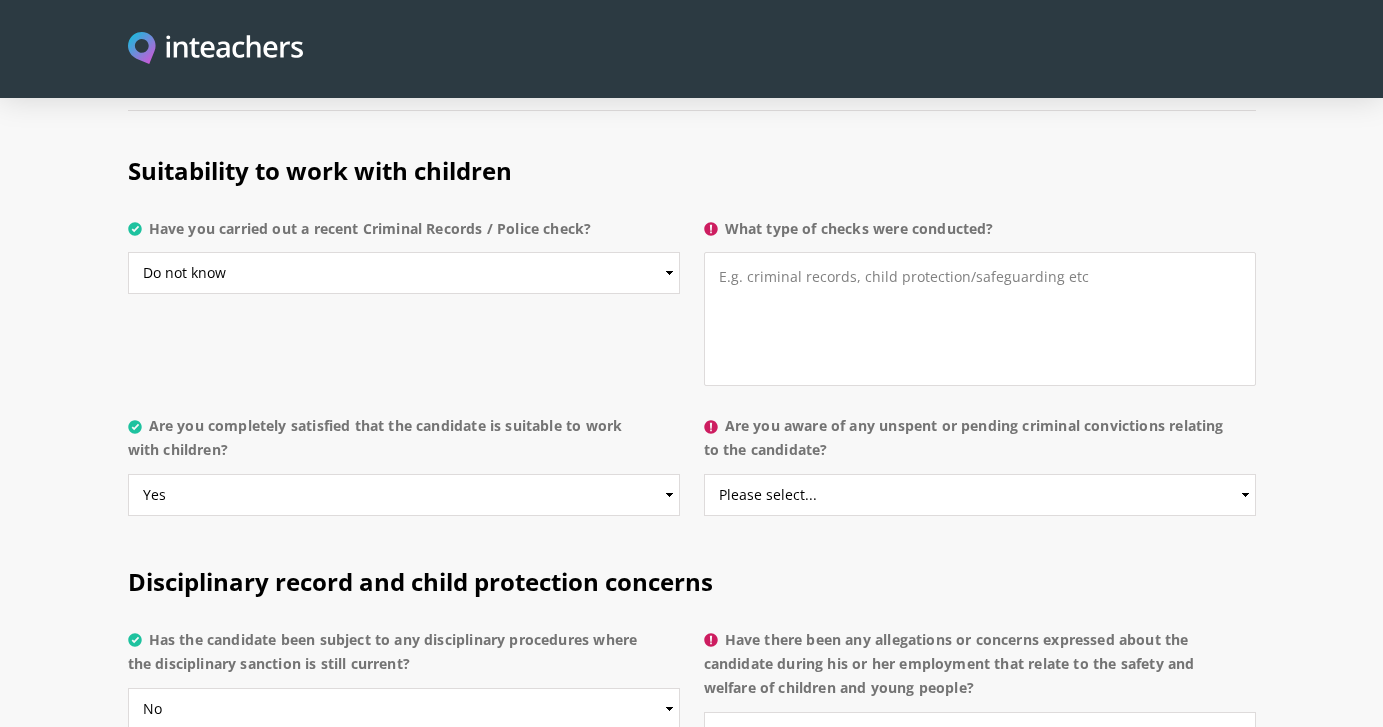 scroll, scrollTop: 3852, scrollLeft: 0, axis: vertical 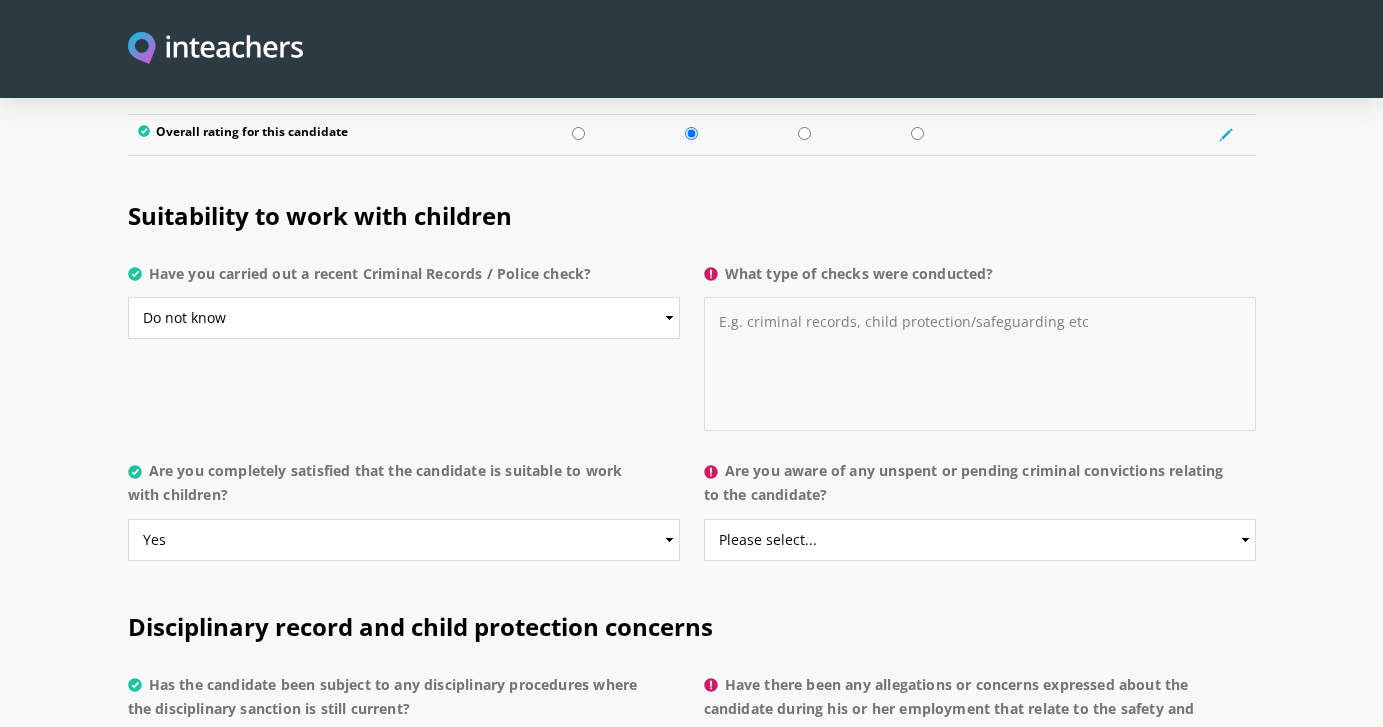 click on "What type of checks were conducted?" at bounding box center (980, 364) 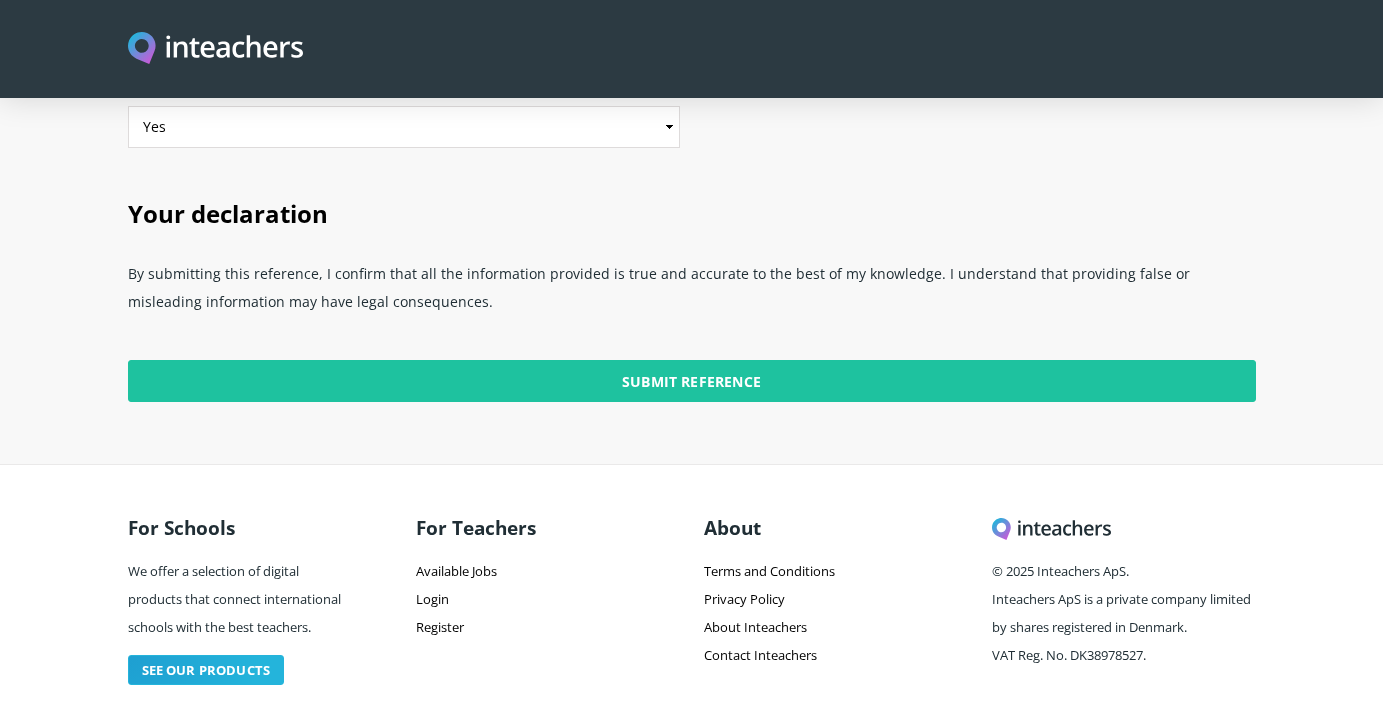 scroll, scrollTop: 5039, scrollLeft: 0, axis: vertical 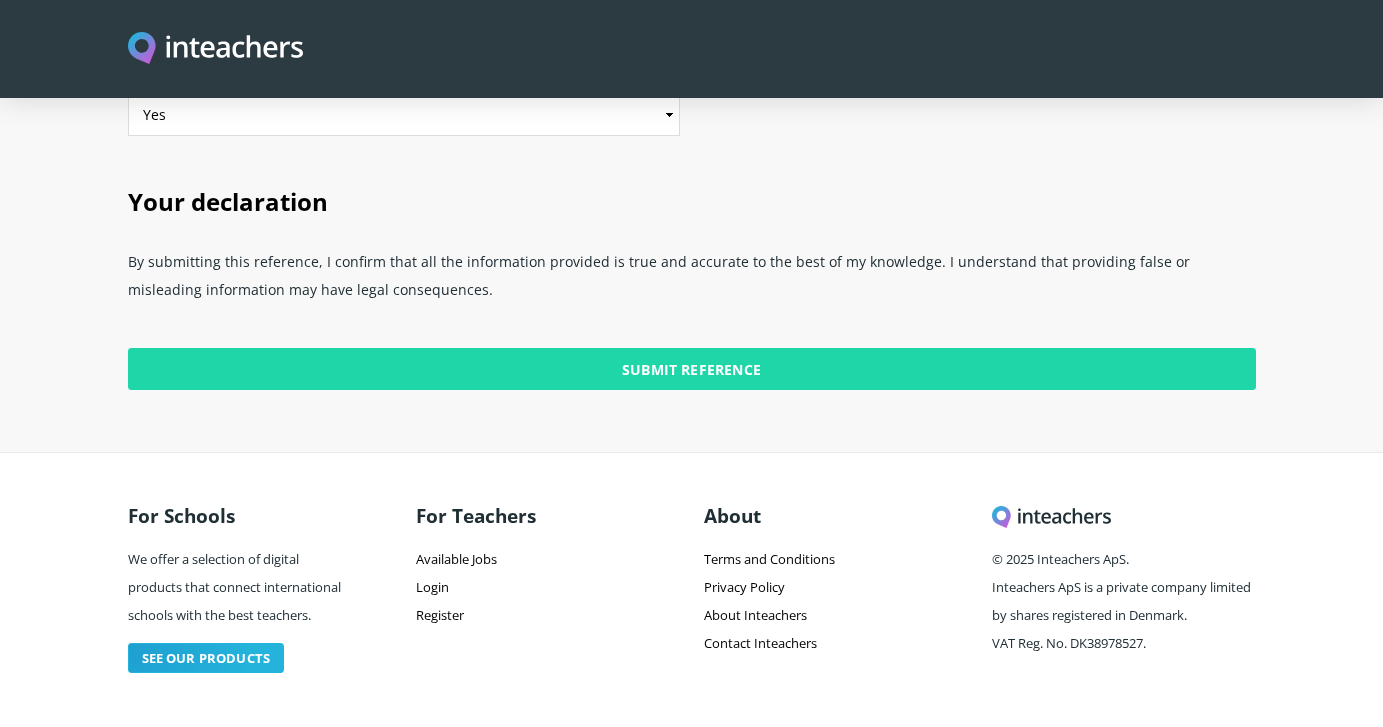 type on "not sure" 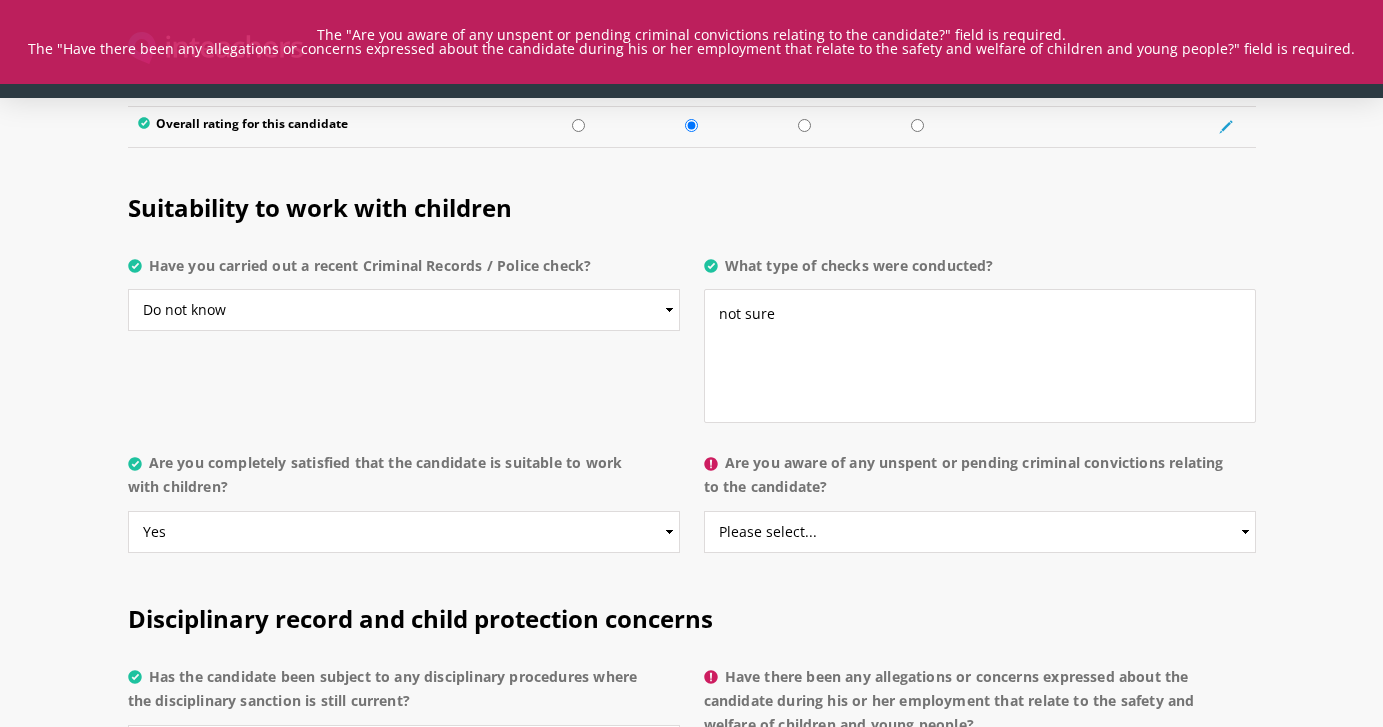 scroll, scrollTop: 3852, scrollLeft: 0, axis: vertical 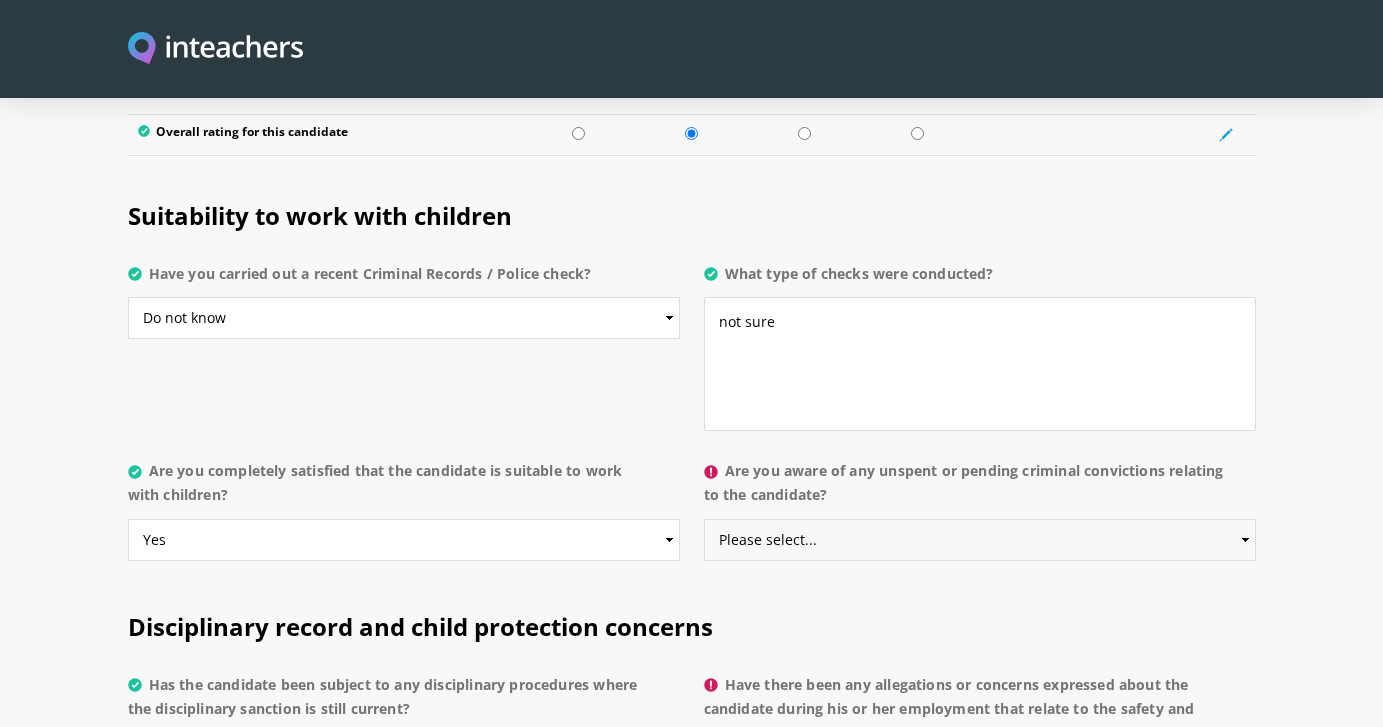 click on "Please select... Yes
No
Do not know" at bounding box center [980, 540] 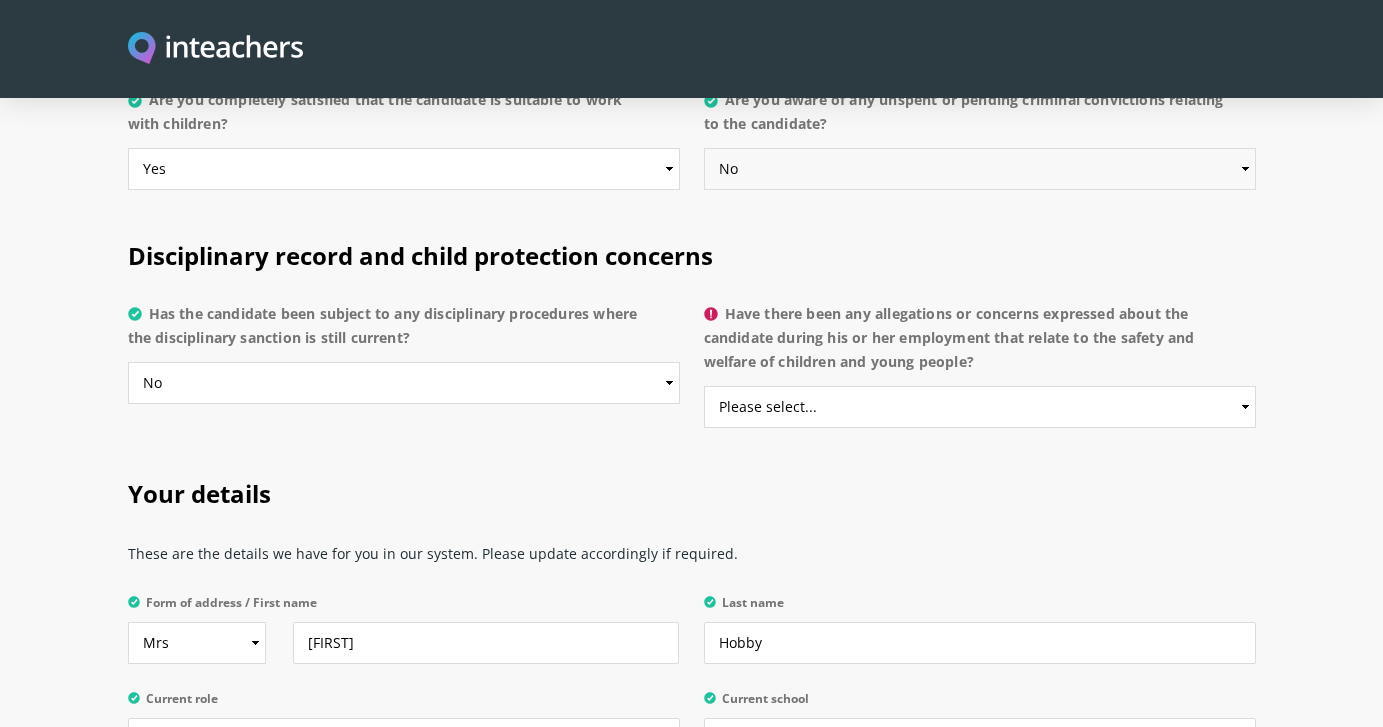 scroll, scrollTop: 4345, scrollLeft: 0, axis: vertical 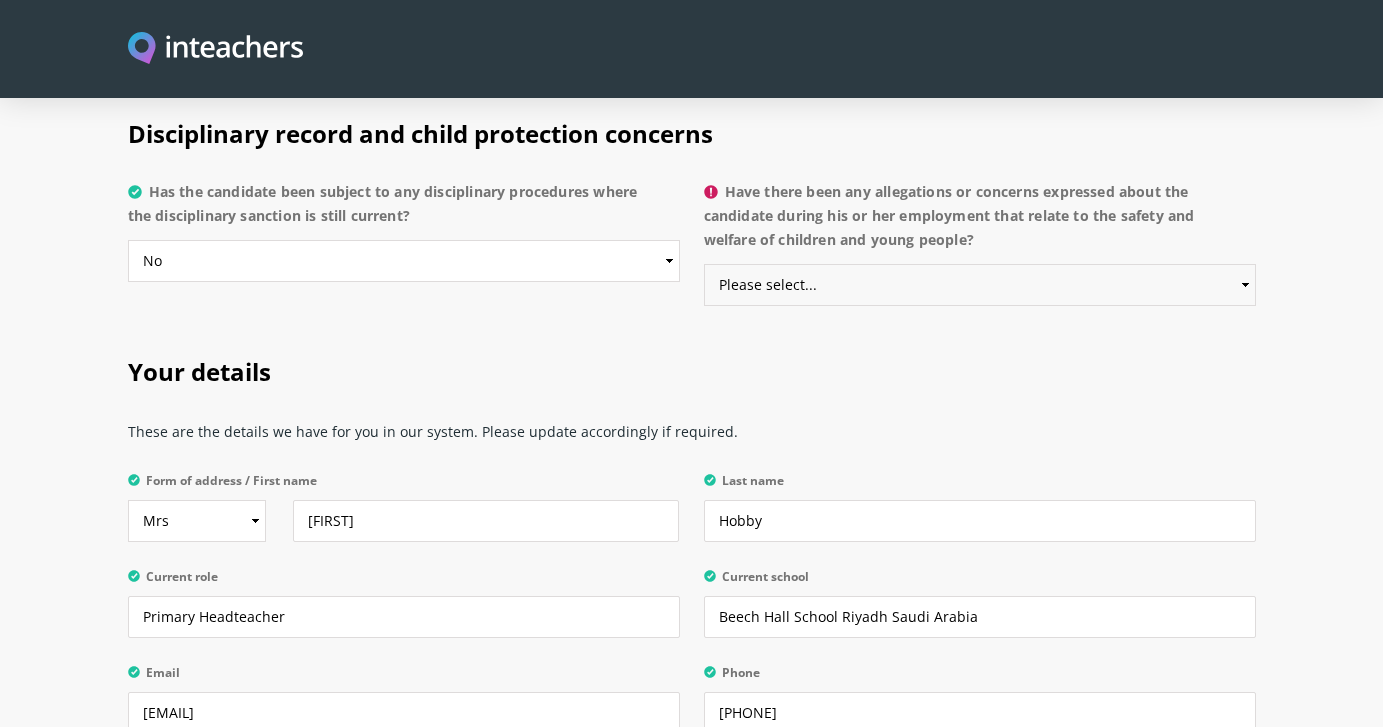 click on "Please select... Yes
No
Do not know" at bounding box center (980, 285) 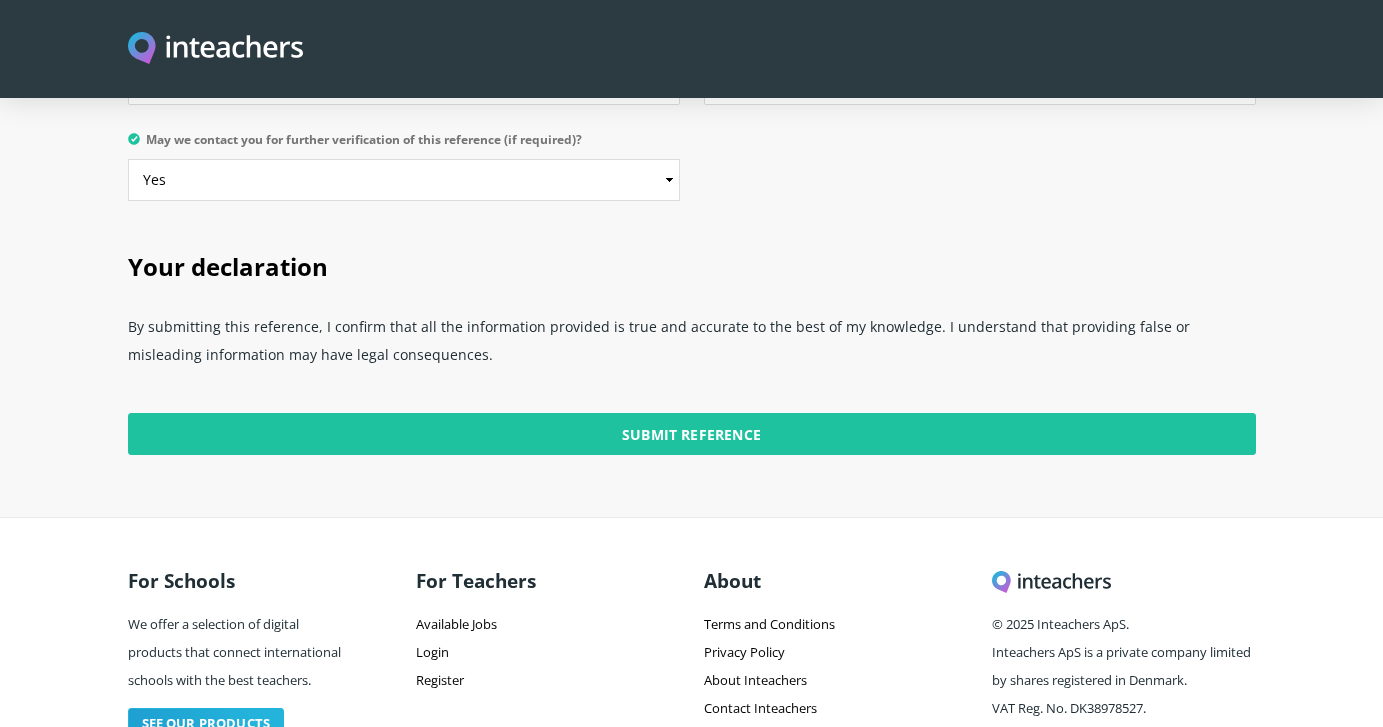 scroll, scrollTop: 5039, scrollLeft: 0, axis: vertical 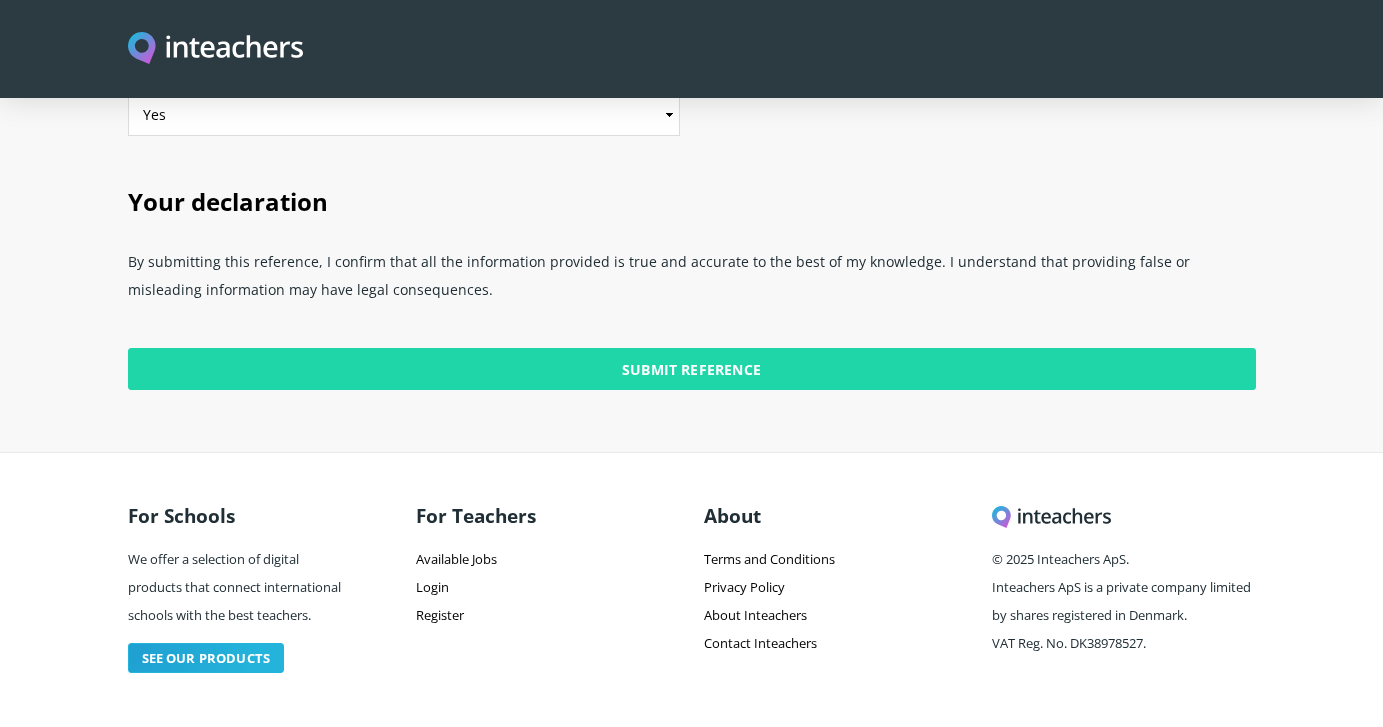 click on "Submit Reference" at bounding box center (692, 369) 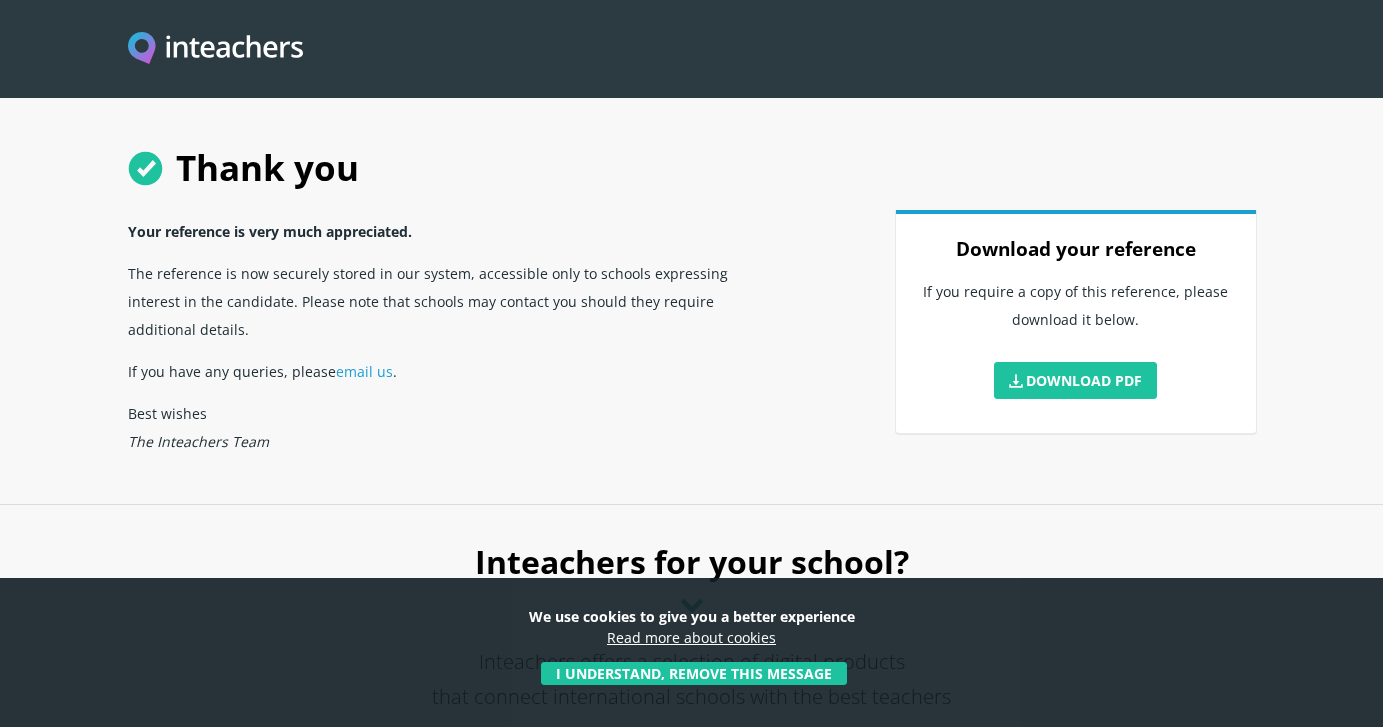 scroll, scrollTop: 0, scrollLeft: 0, axis: both 